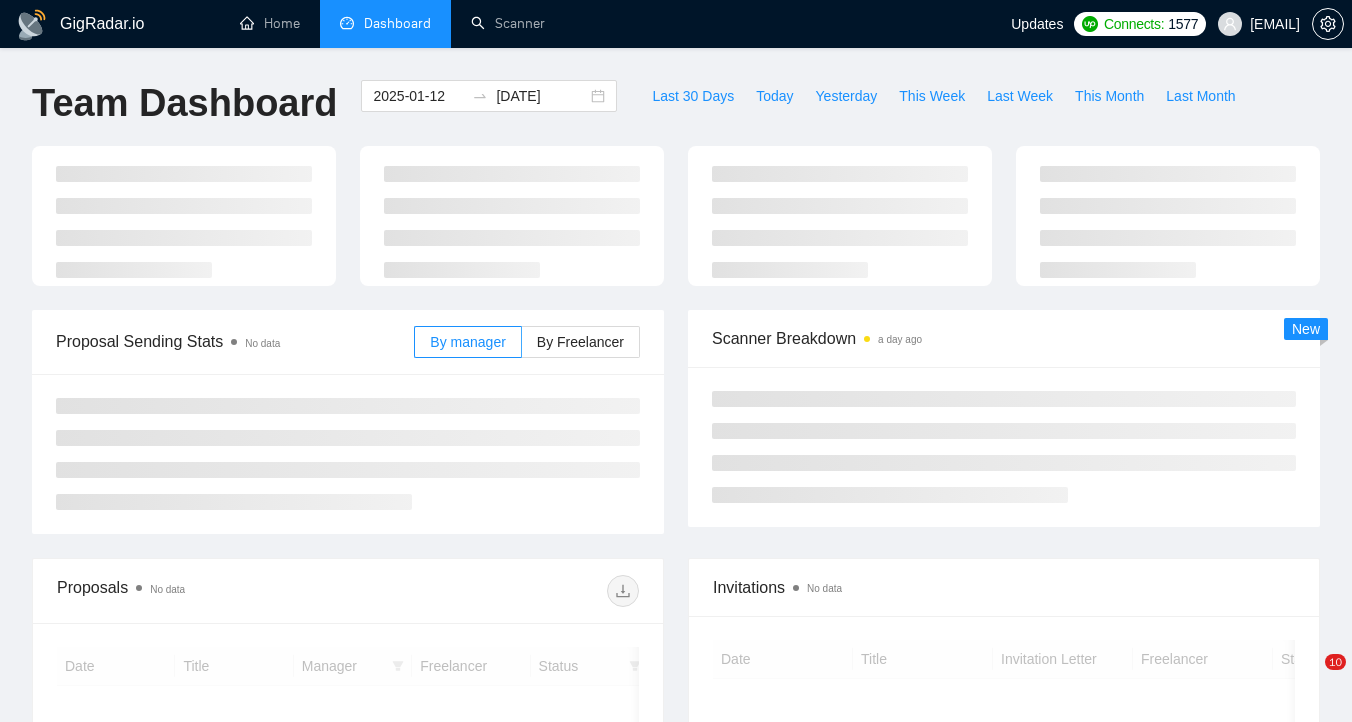 scroll, scrollTop: 0, scrollLeft: 0, axis: both 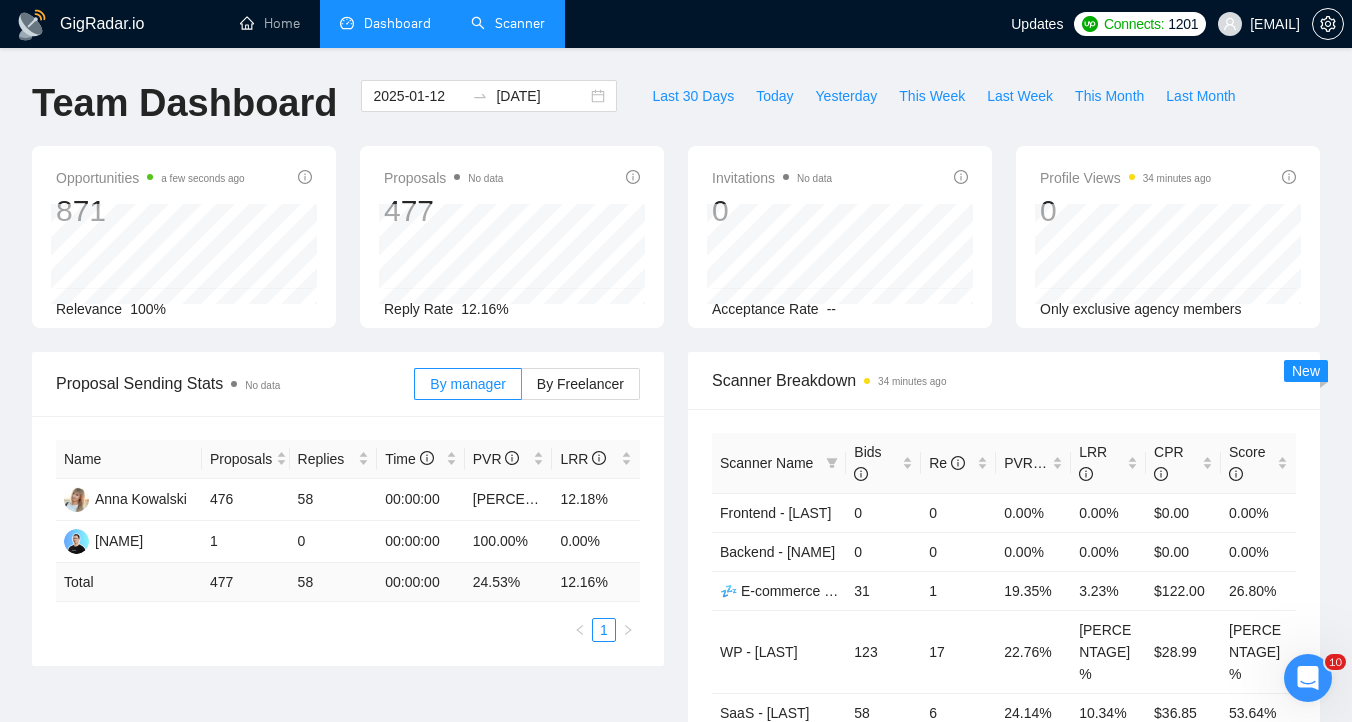 click on "Scanner" at bounding box center (508, 23) 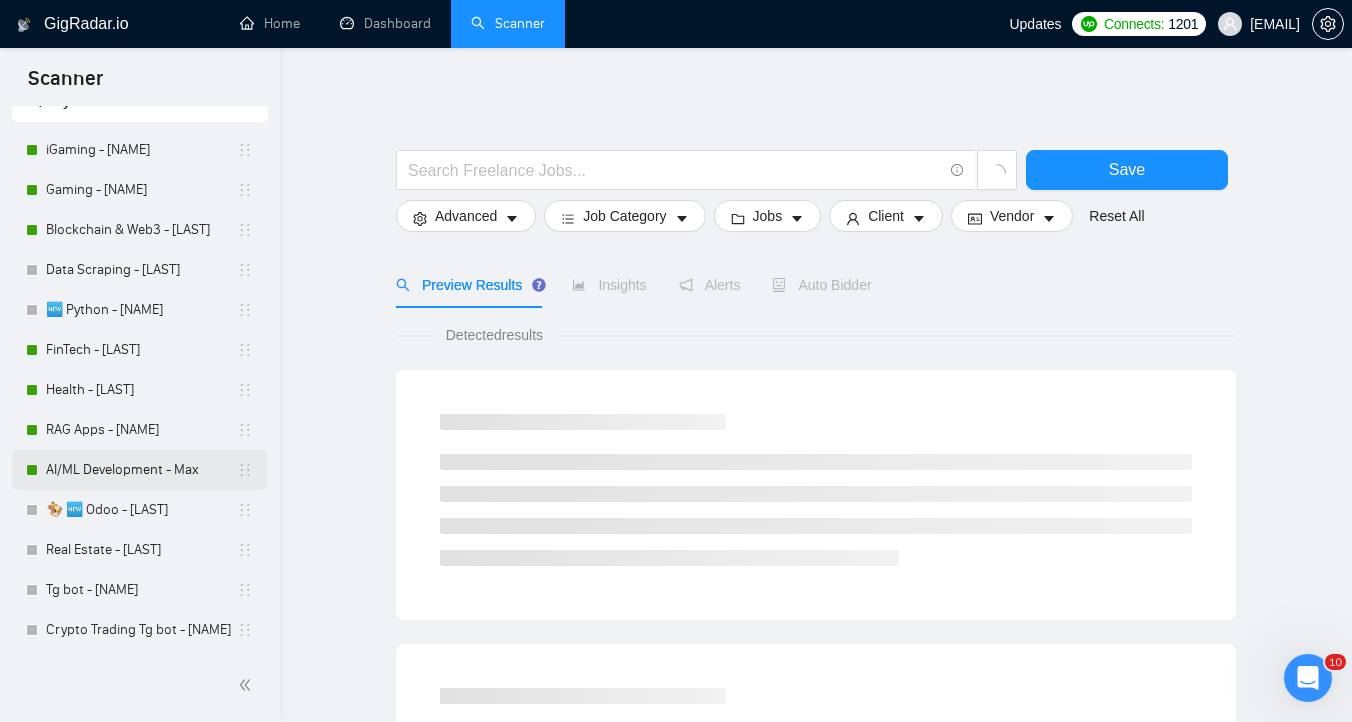 scroll, scrollTop: 162, scrollLeft: 0, axis: vertical 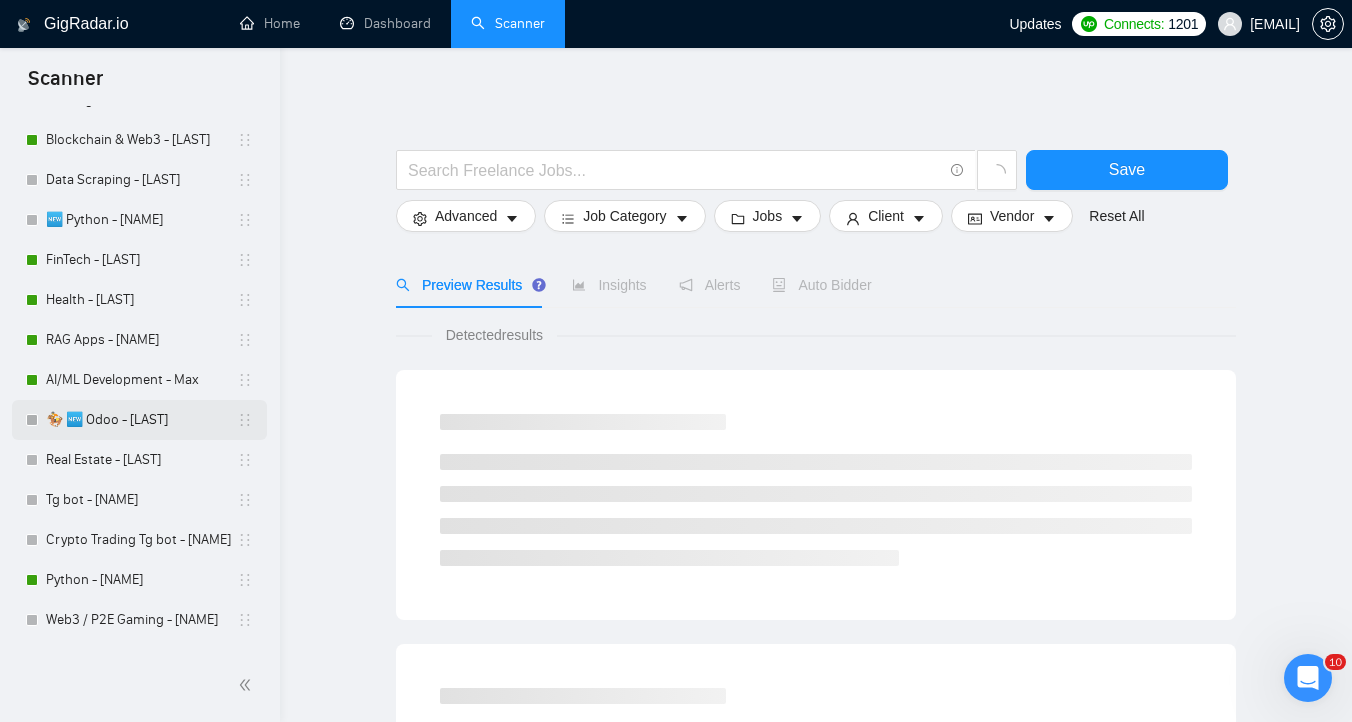 click on "🏇 🆕 Odoo - [LAST]" at bounding box center [141, 420] 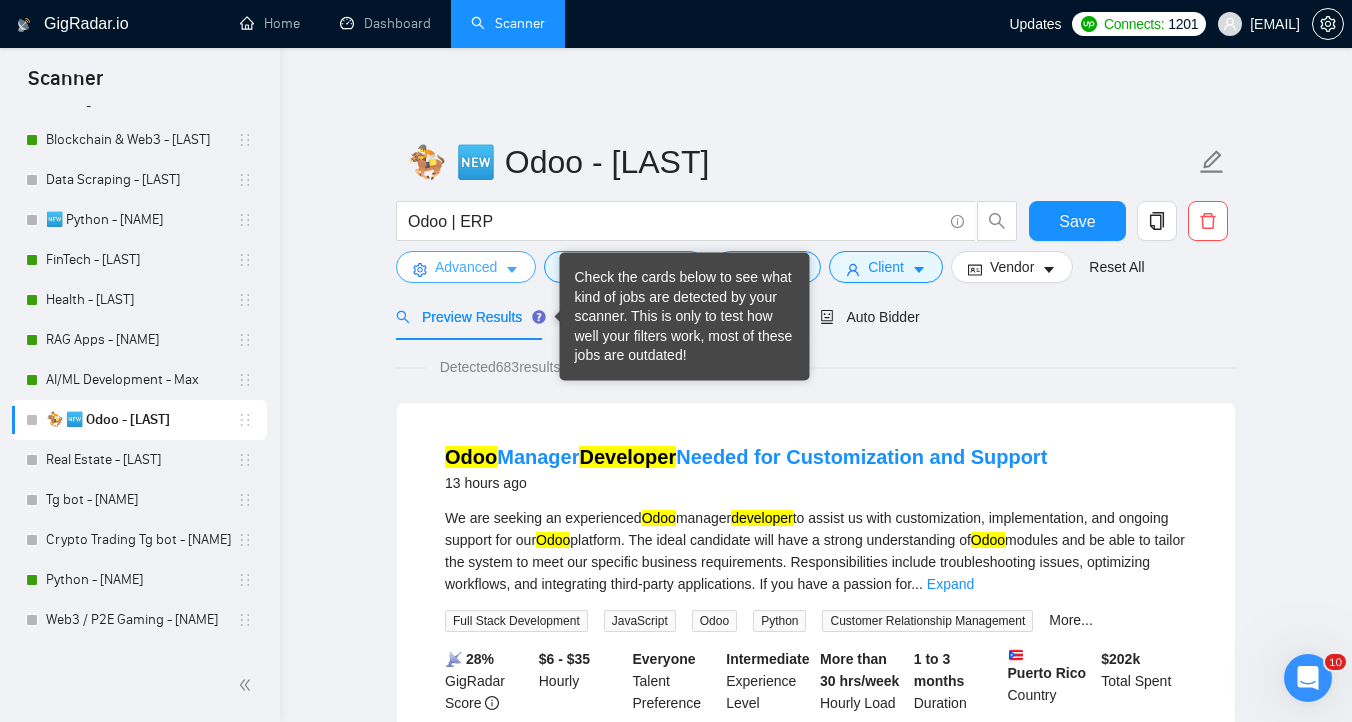 click on "Advanced" at bounding box center (466, 267) 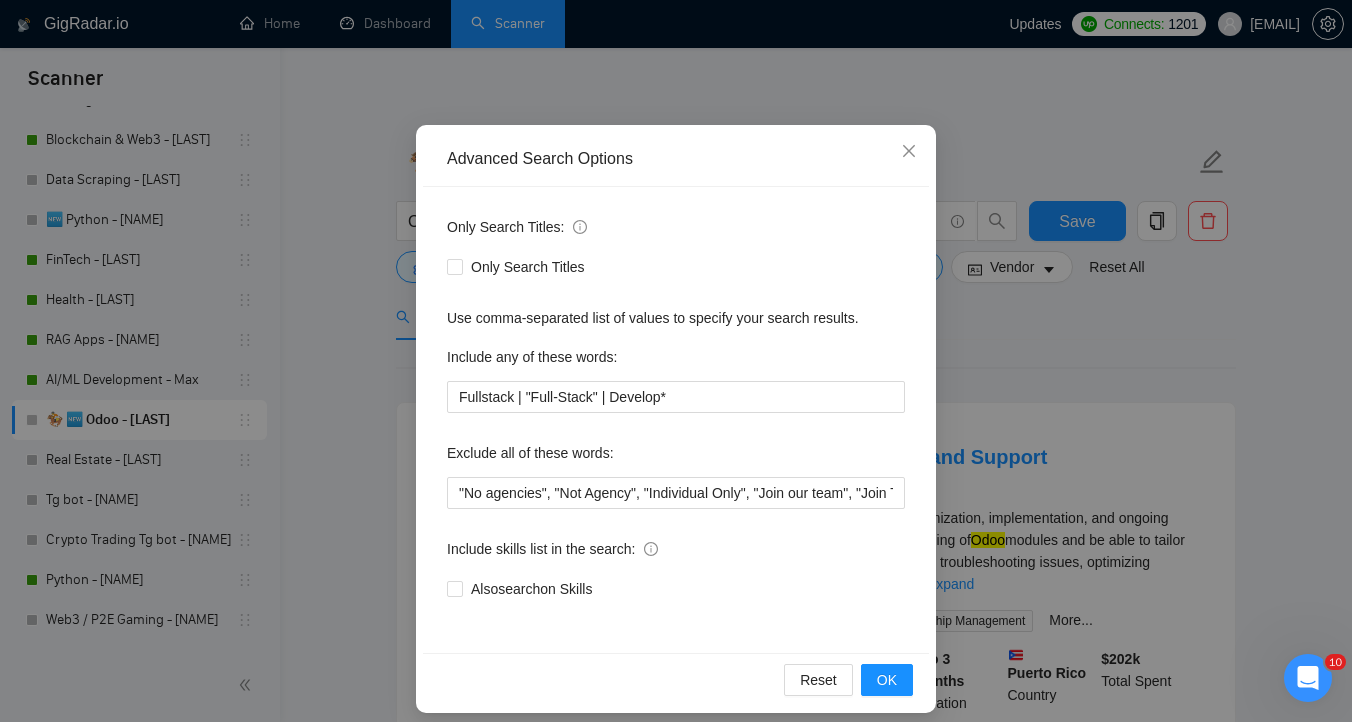 scroll, scrollTop: 110, scrollLeft: 0, axis: vertical 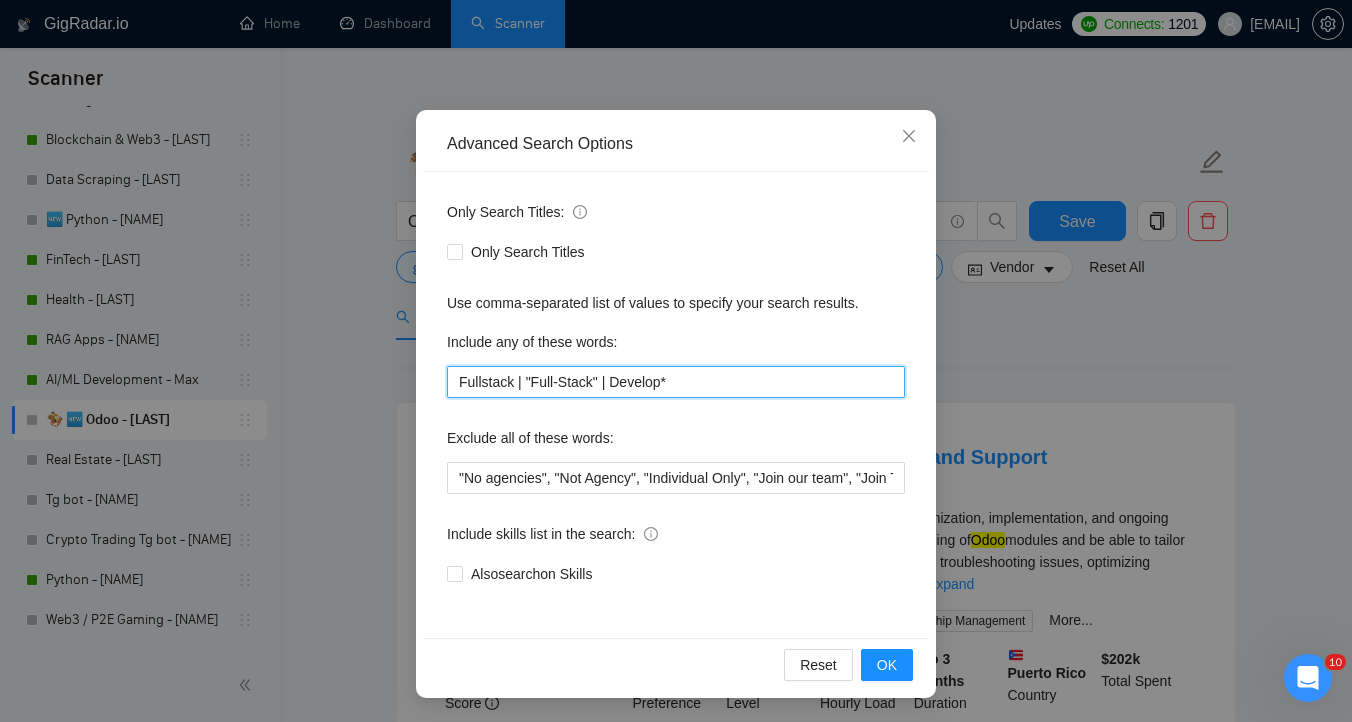 drag, startPoint x: 720, startPoint y: 386, endPoint x: 441, endPoint y: 386, distance: 279 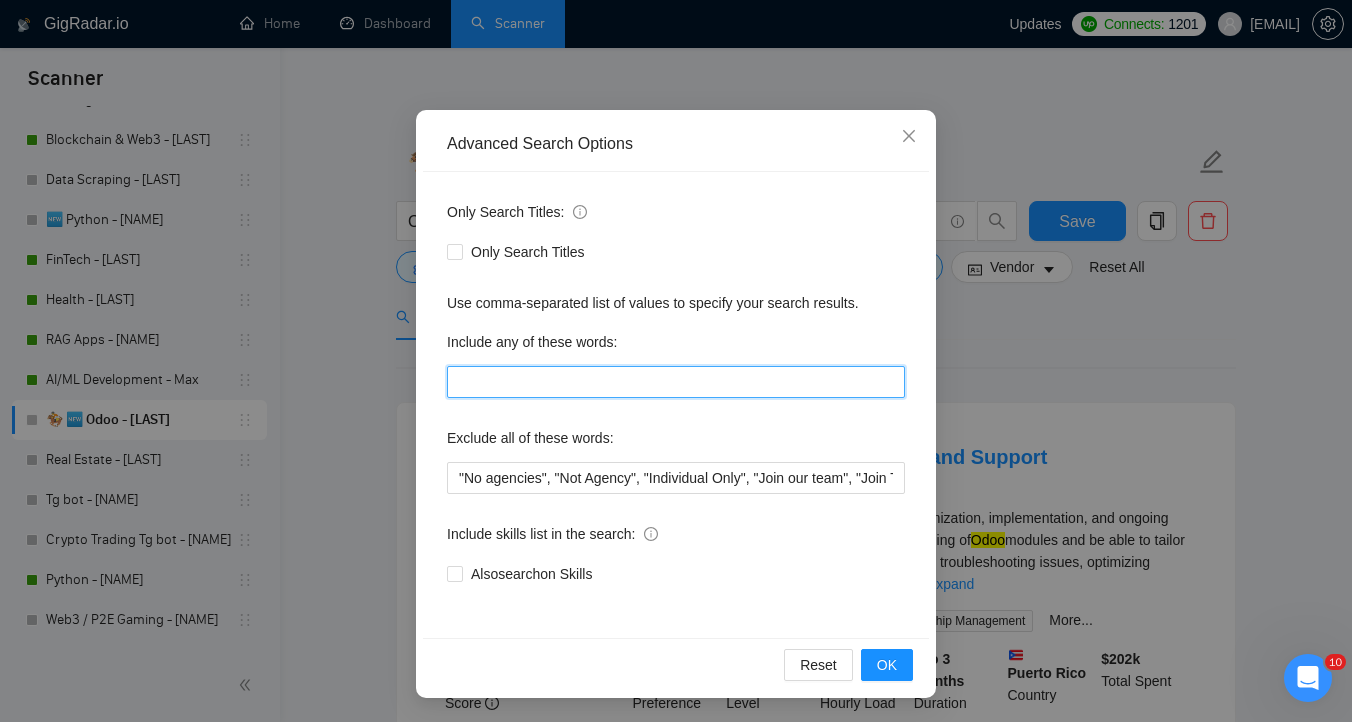 type on "Fullstack | "Full-Stack" | Develop*" 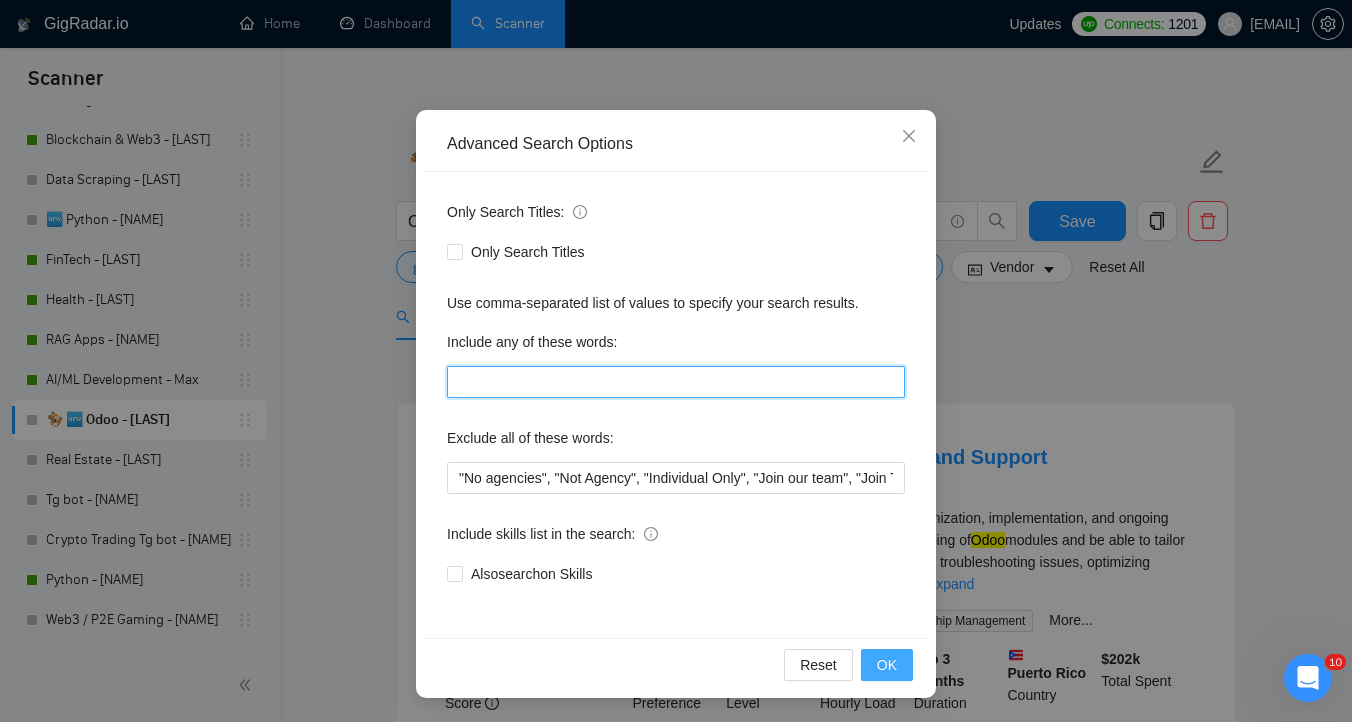 type 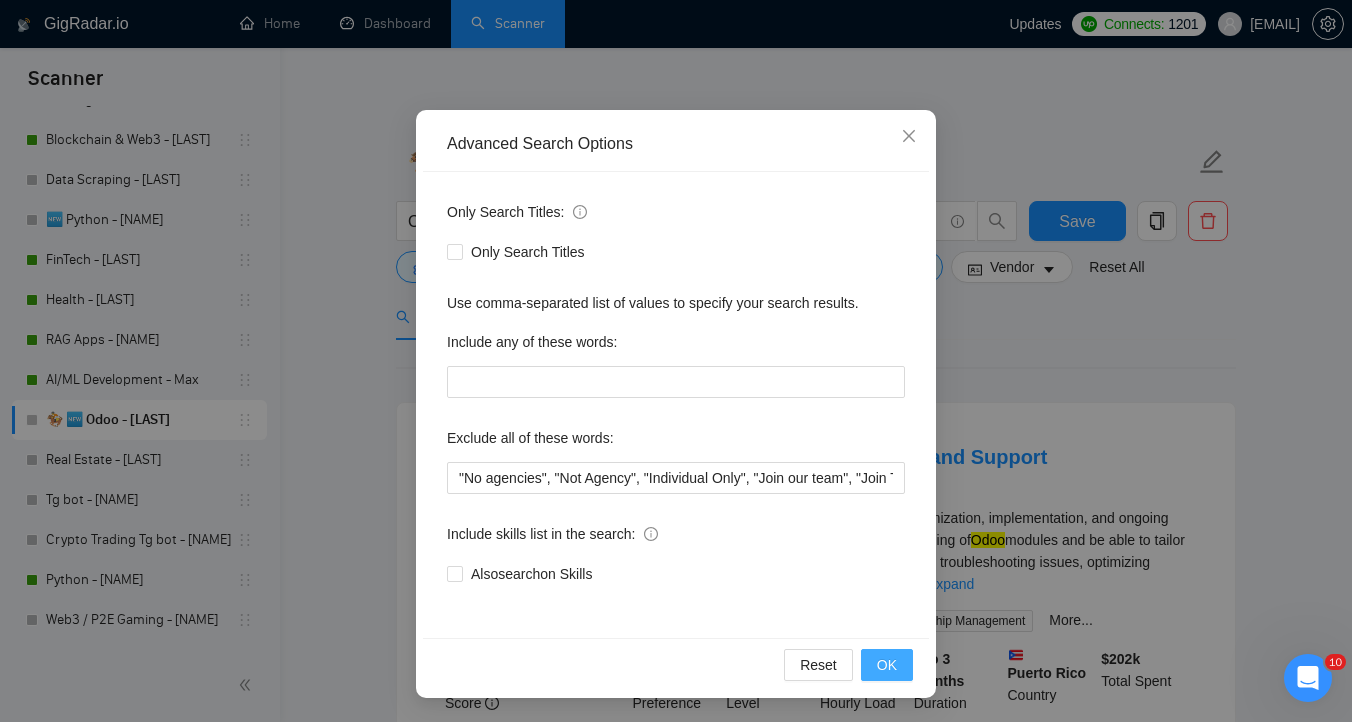 click on "OK" at bounding box center (887, 665) 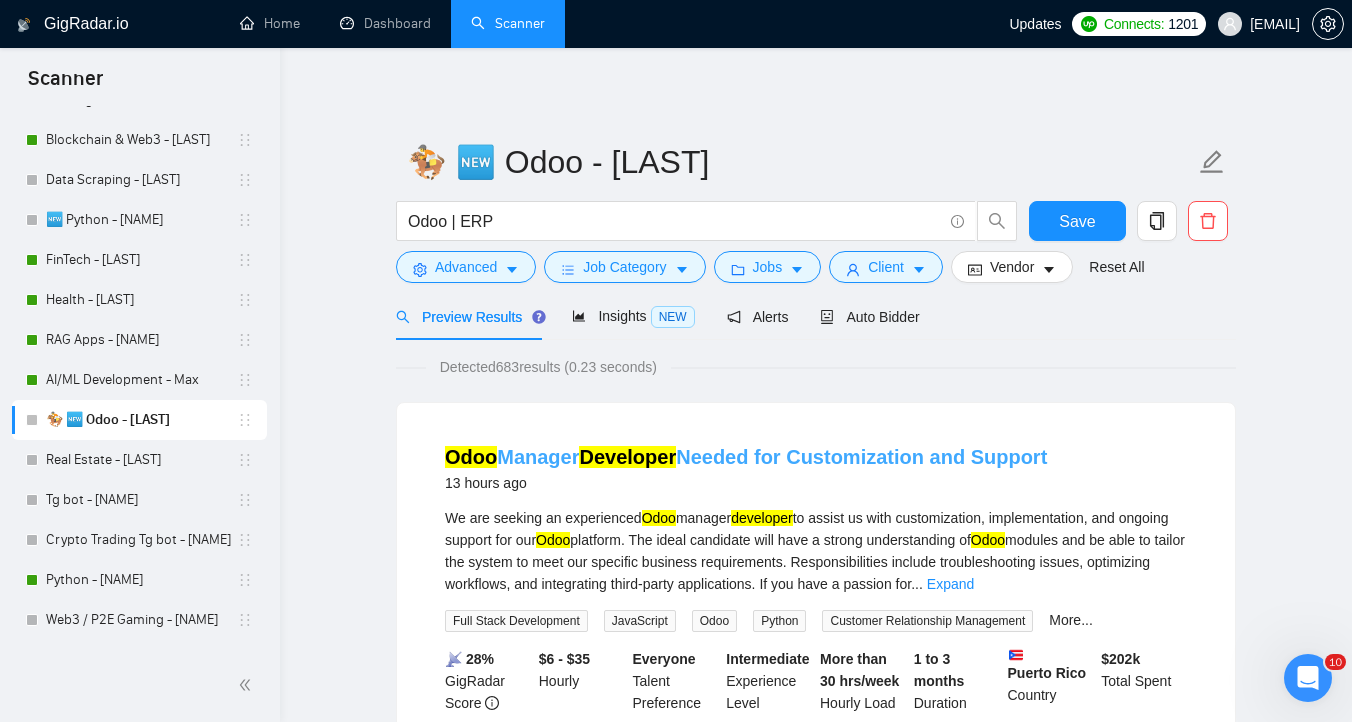 scroll, scrollTop: 10, scrollLeft: 0, axis: vertical 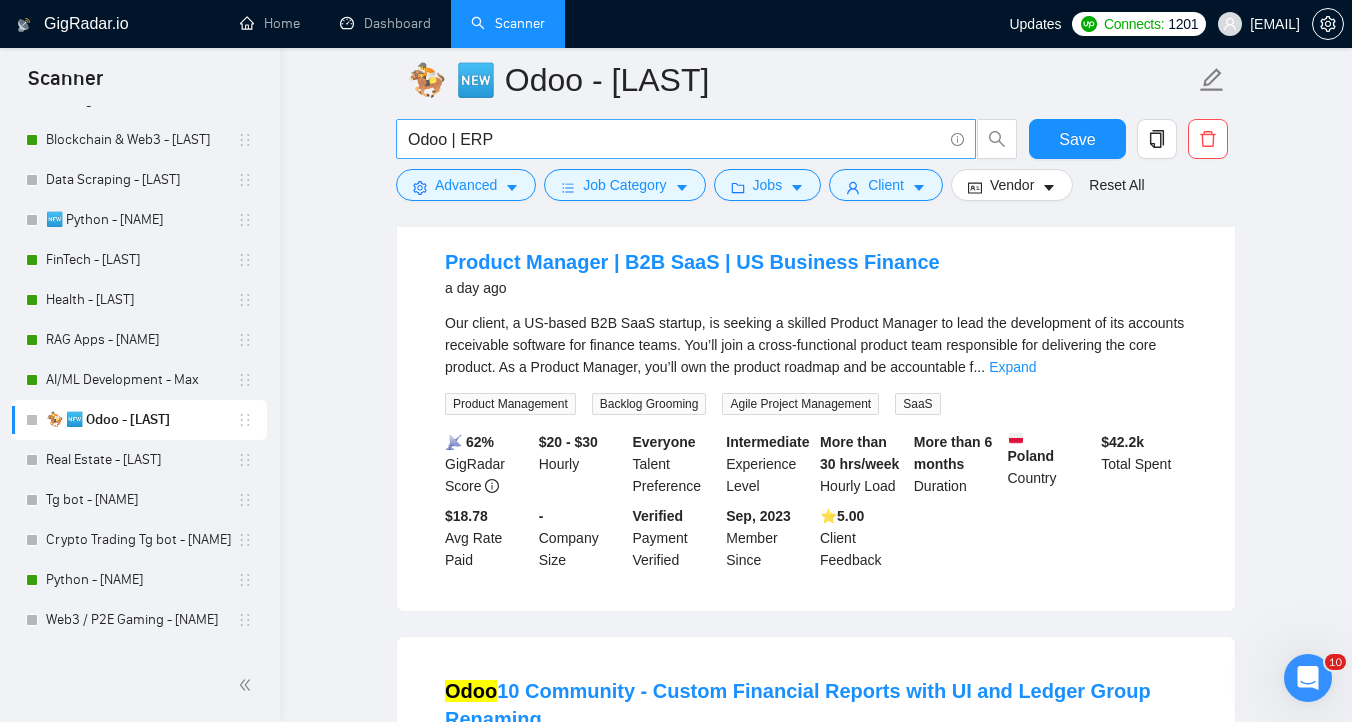 click on "Odoo | ERP" at bounding box center (675, 139) 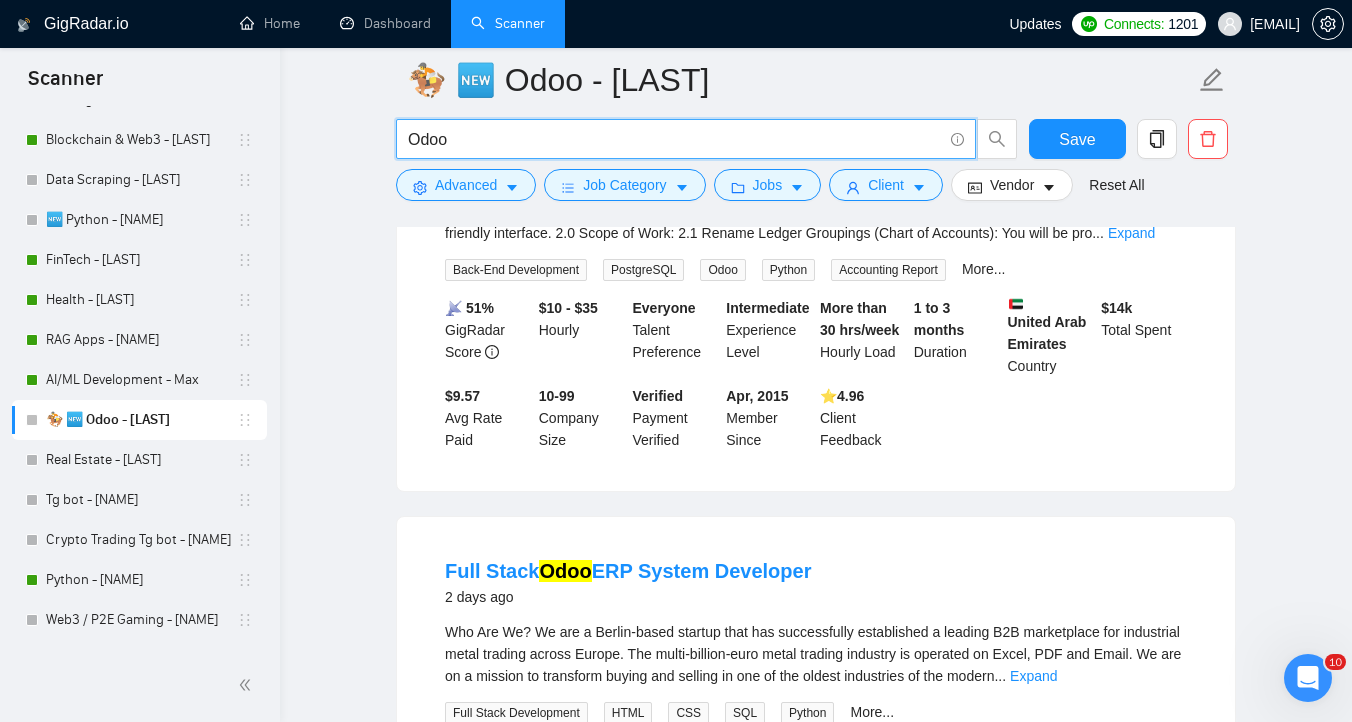 scroll, scrollTop: 1254, scrollLeft: 0, axis: vertical 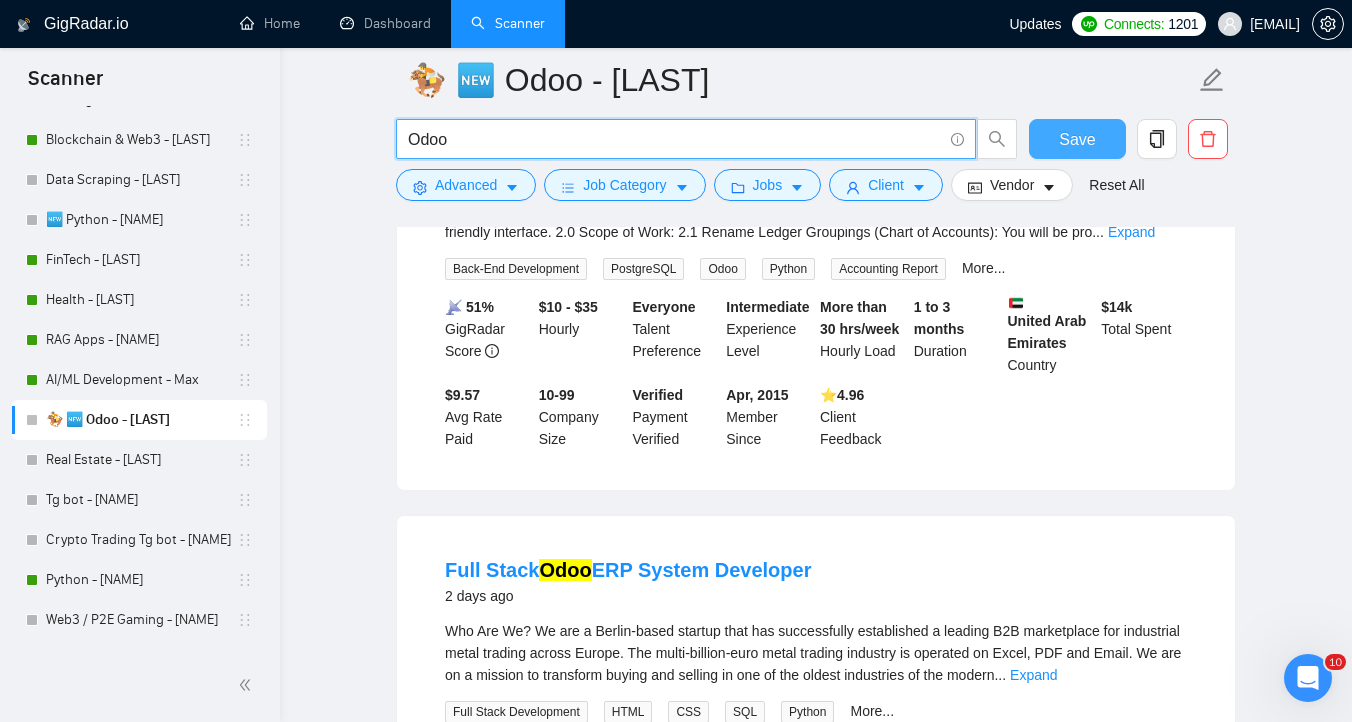 type on "Odoo" 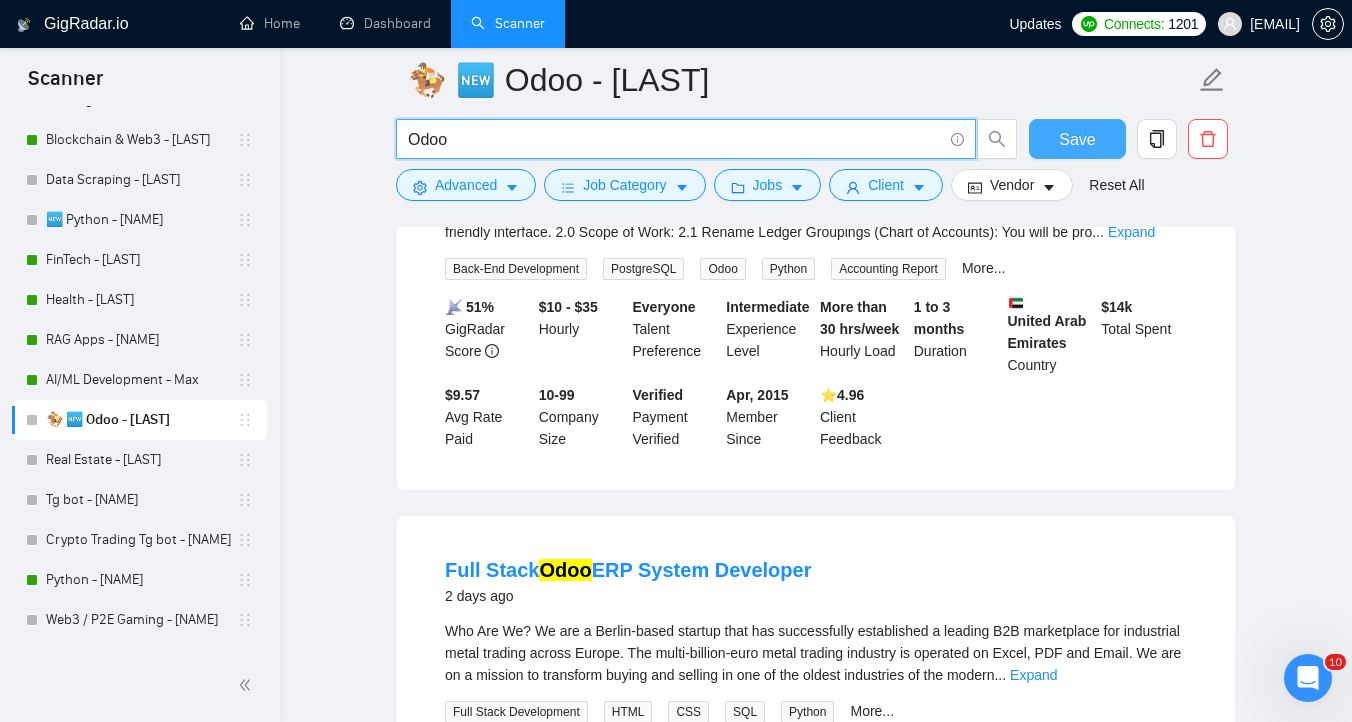 click on "Save" at bounding box center (1077, 139) 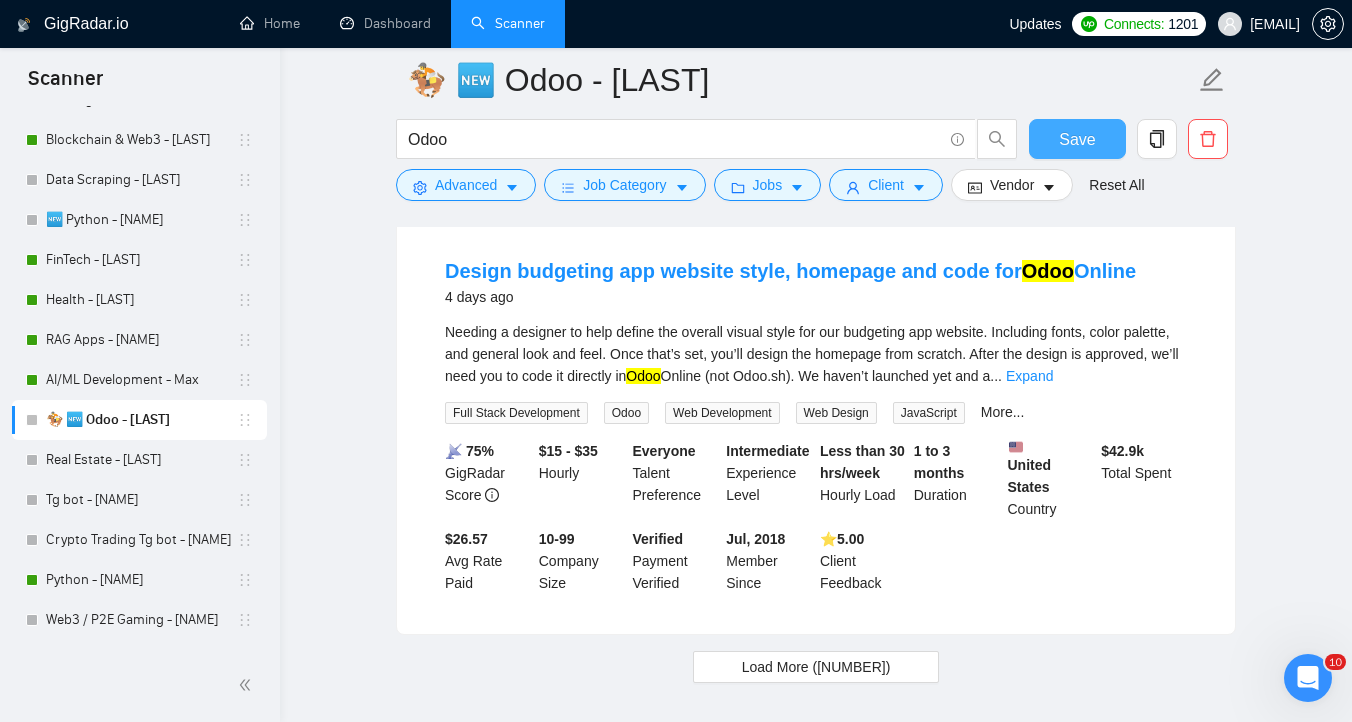 scroll, scrollTop: 4135, scrollLeft: 0, axis: vertical 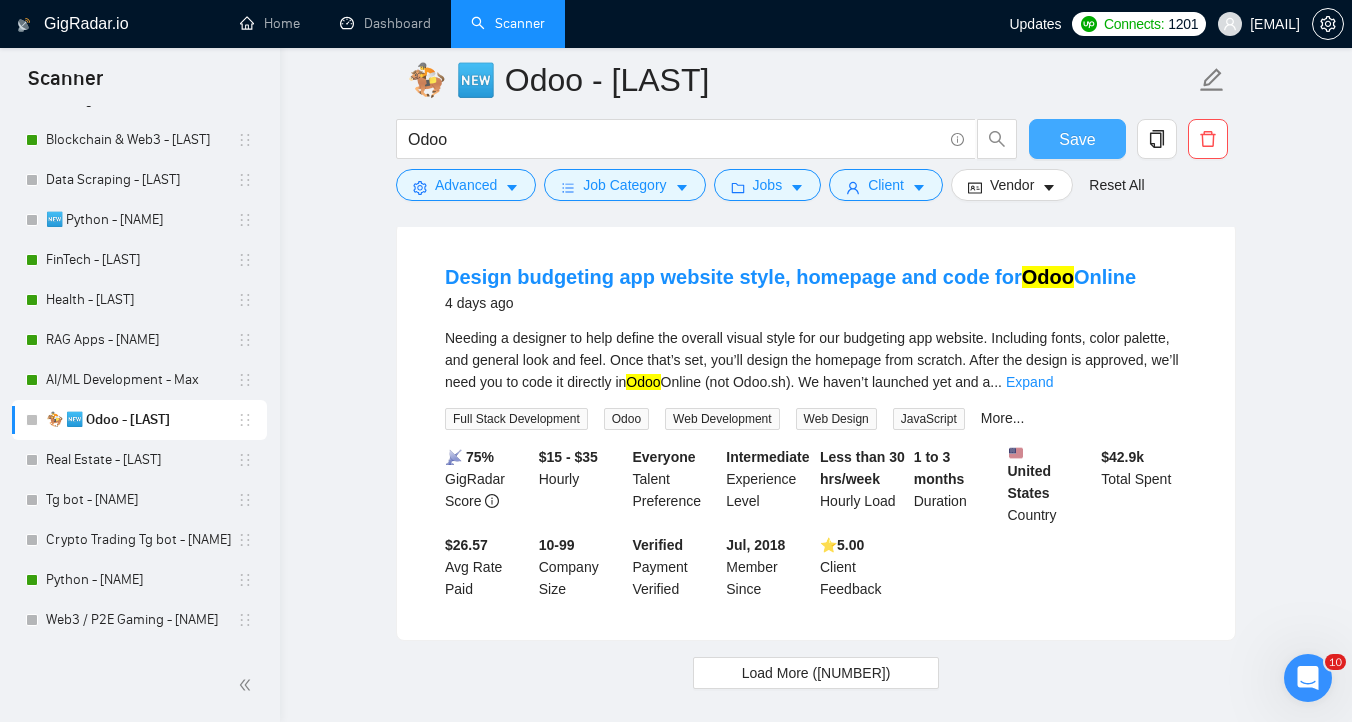 click on "Save" at bounding box center (1077, 139) 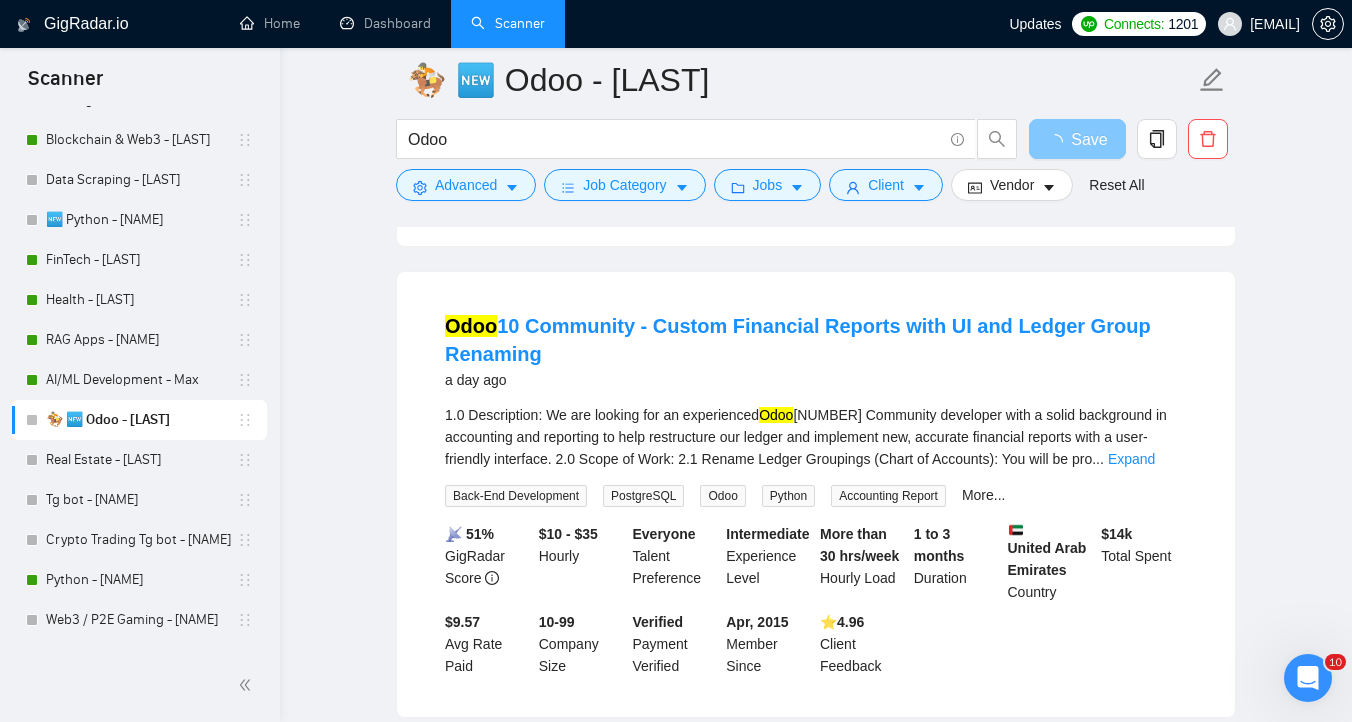 scroll, scrollTop: 553, scrollLeft: 0, axis: vertical 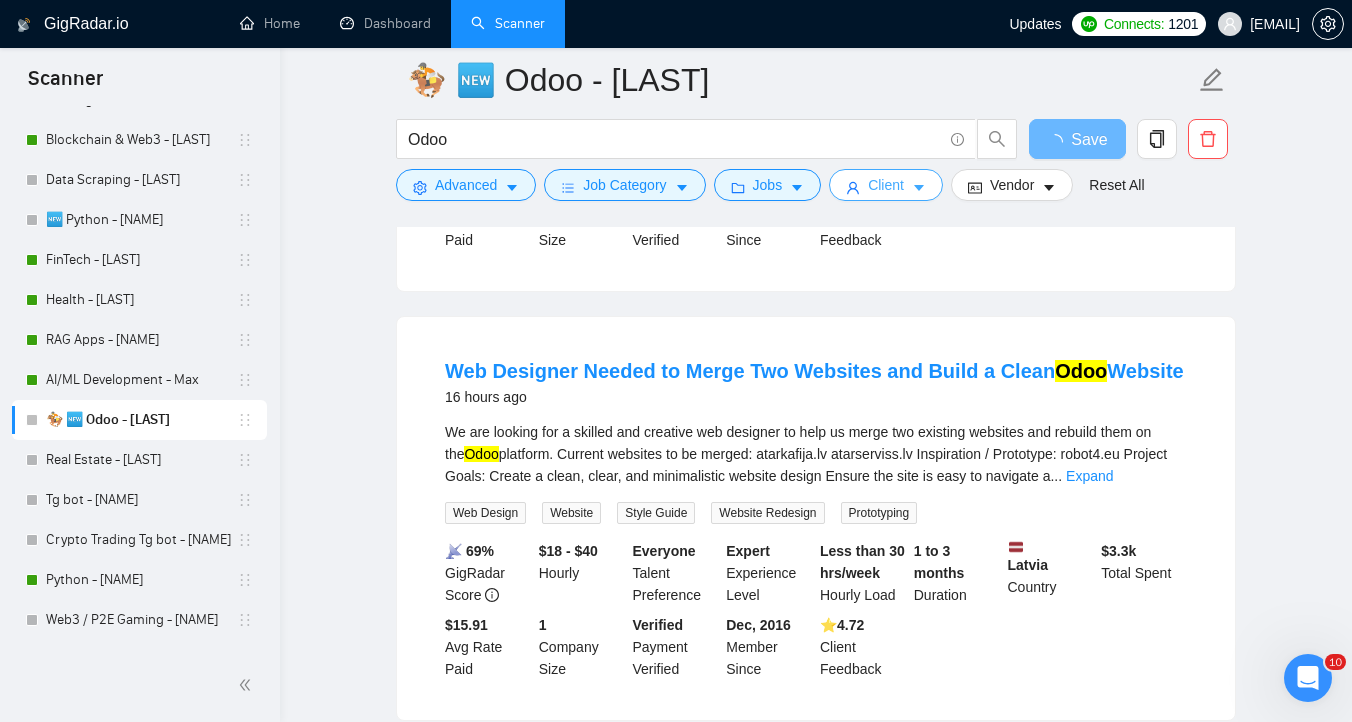click on "Client" at bounding box center [886, 185] 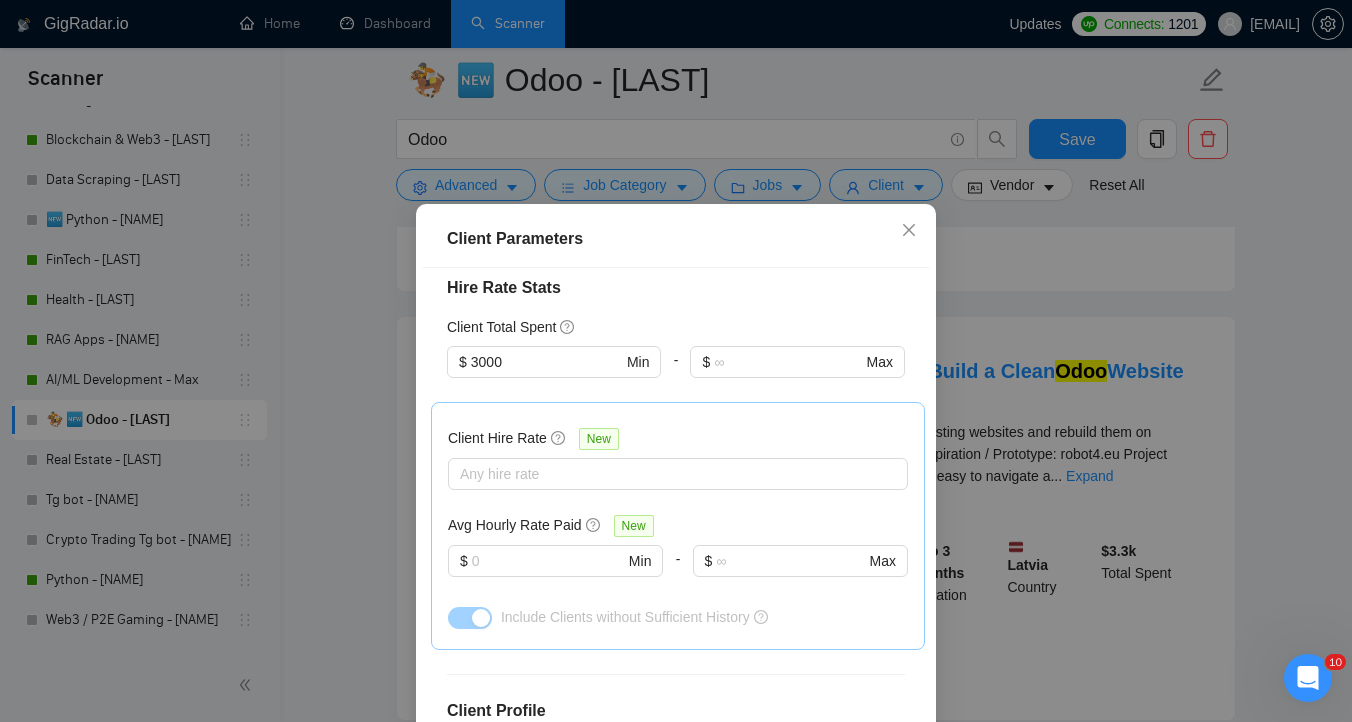 scroll, scrollTop: 479, scrollLeft: 0, axis: vertical 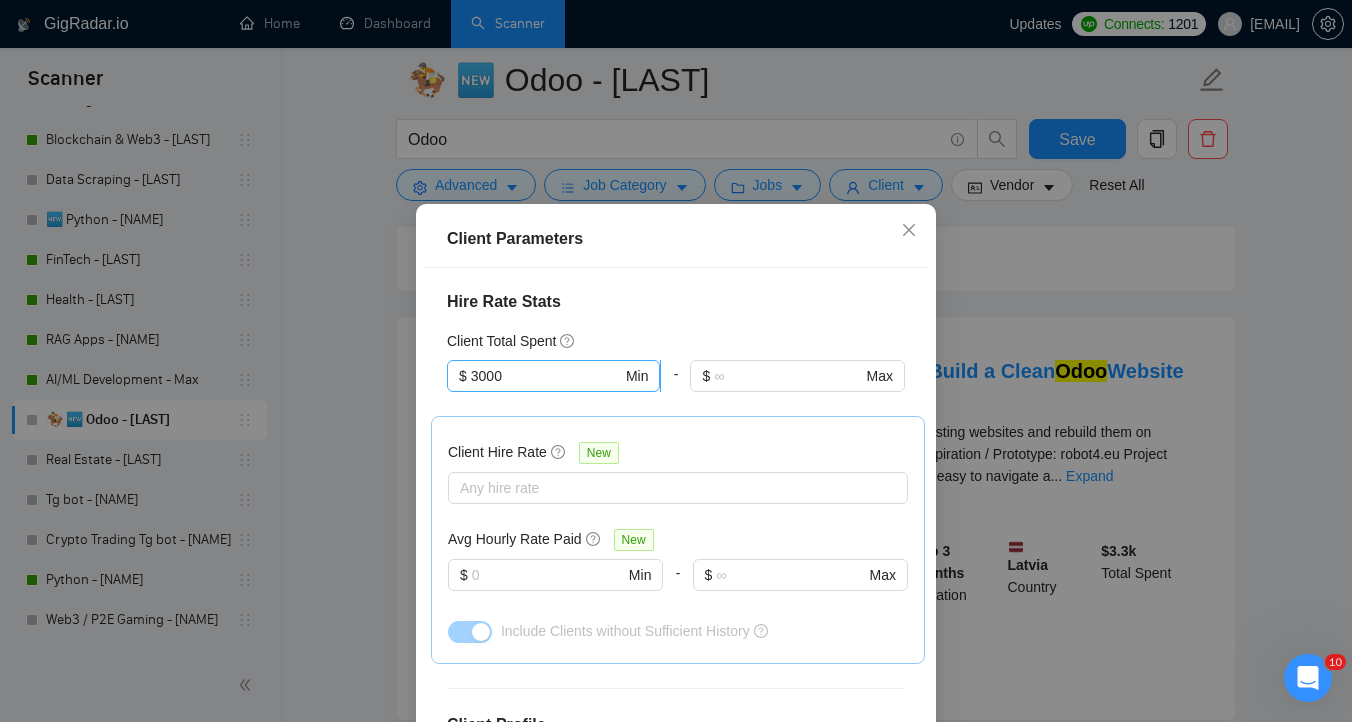 click on "3000" at bounding box center (546, 376) 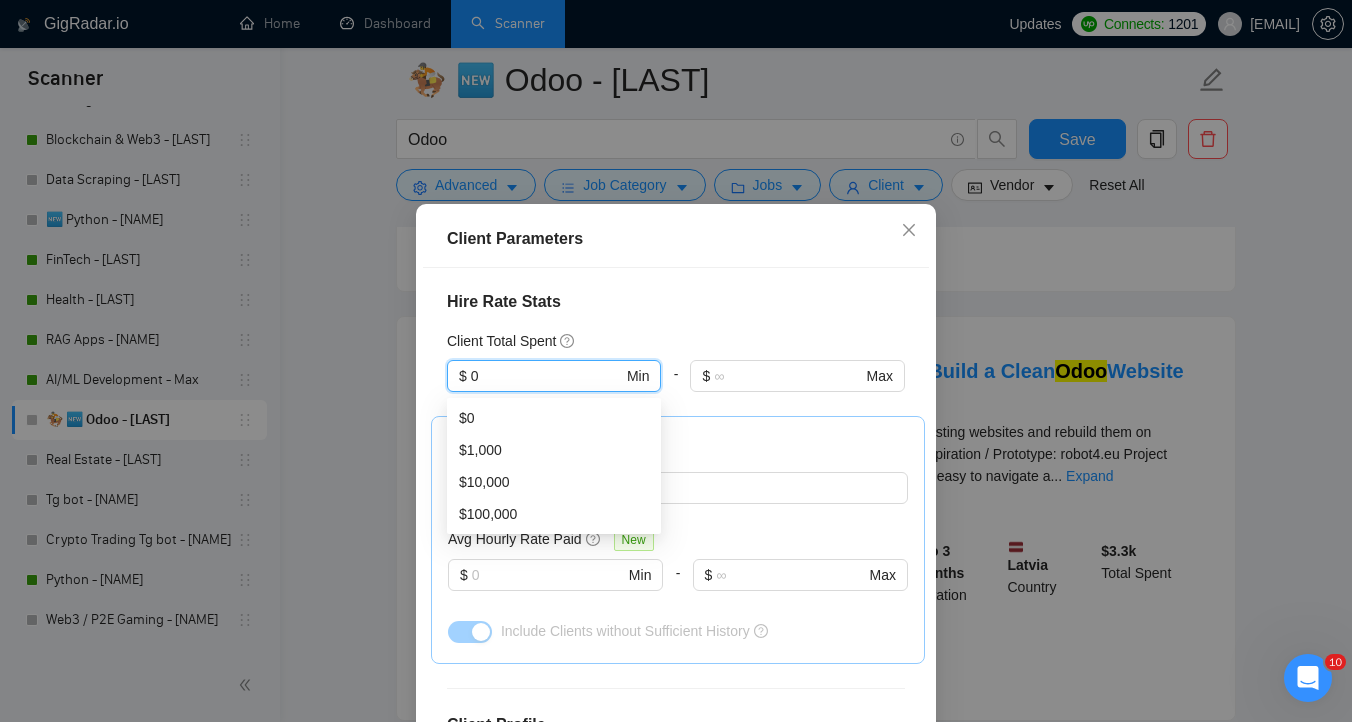 type on "0" 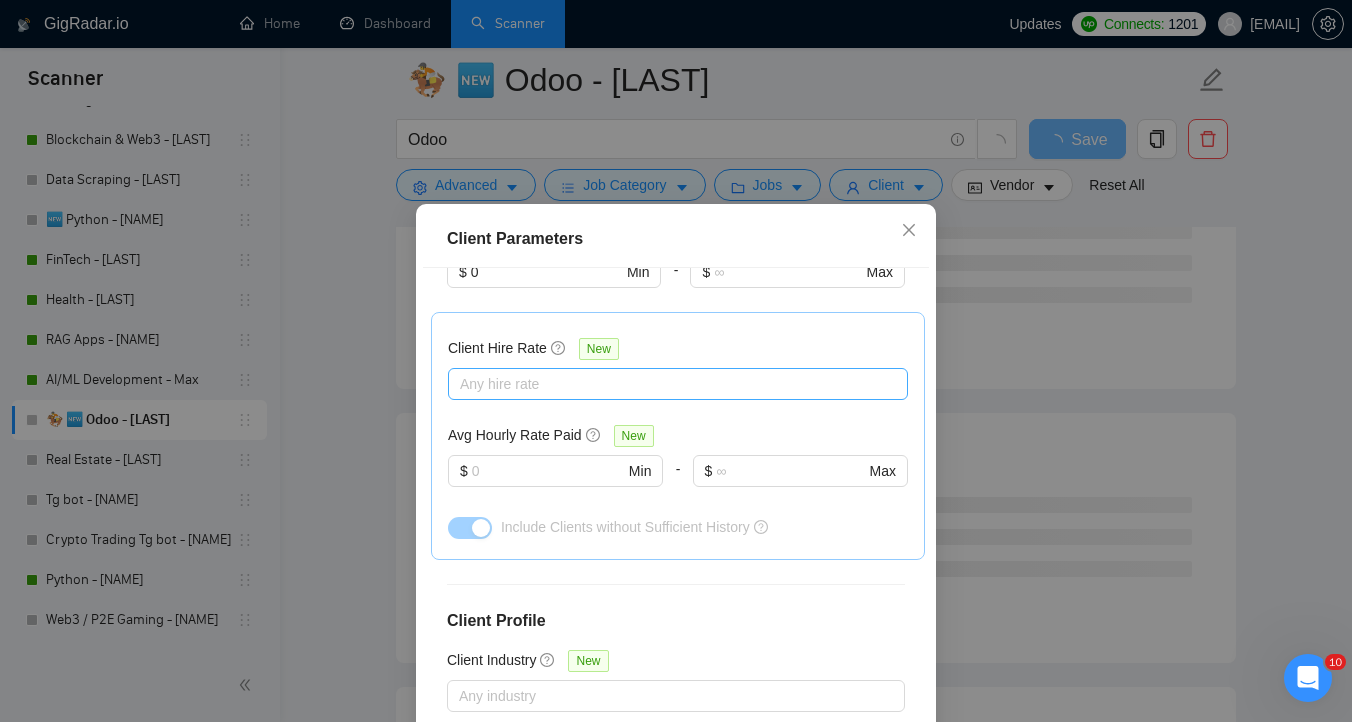 scroll, scrollTop: 741, scrollLeft: 0, axis: vertical 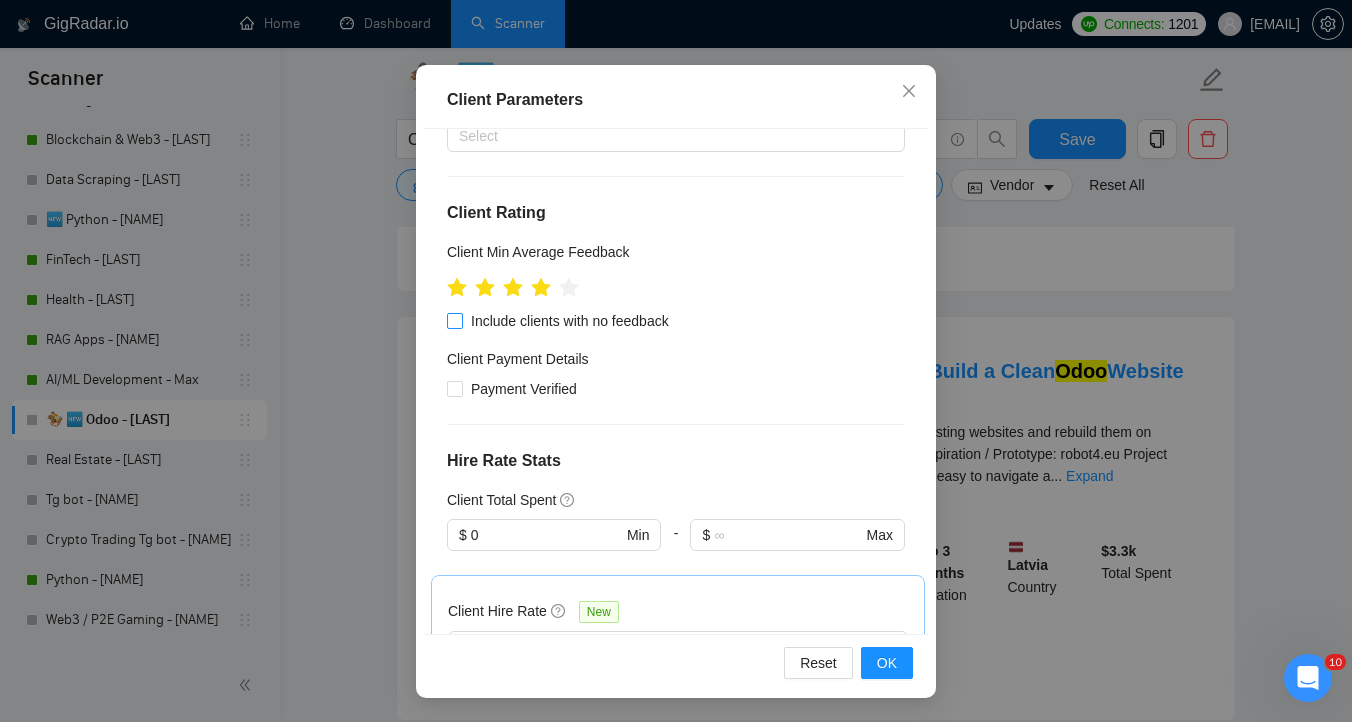 click on "Include clients with no feedback" at bounding box center (570, 321) 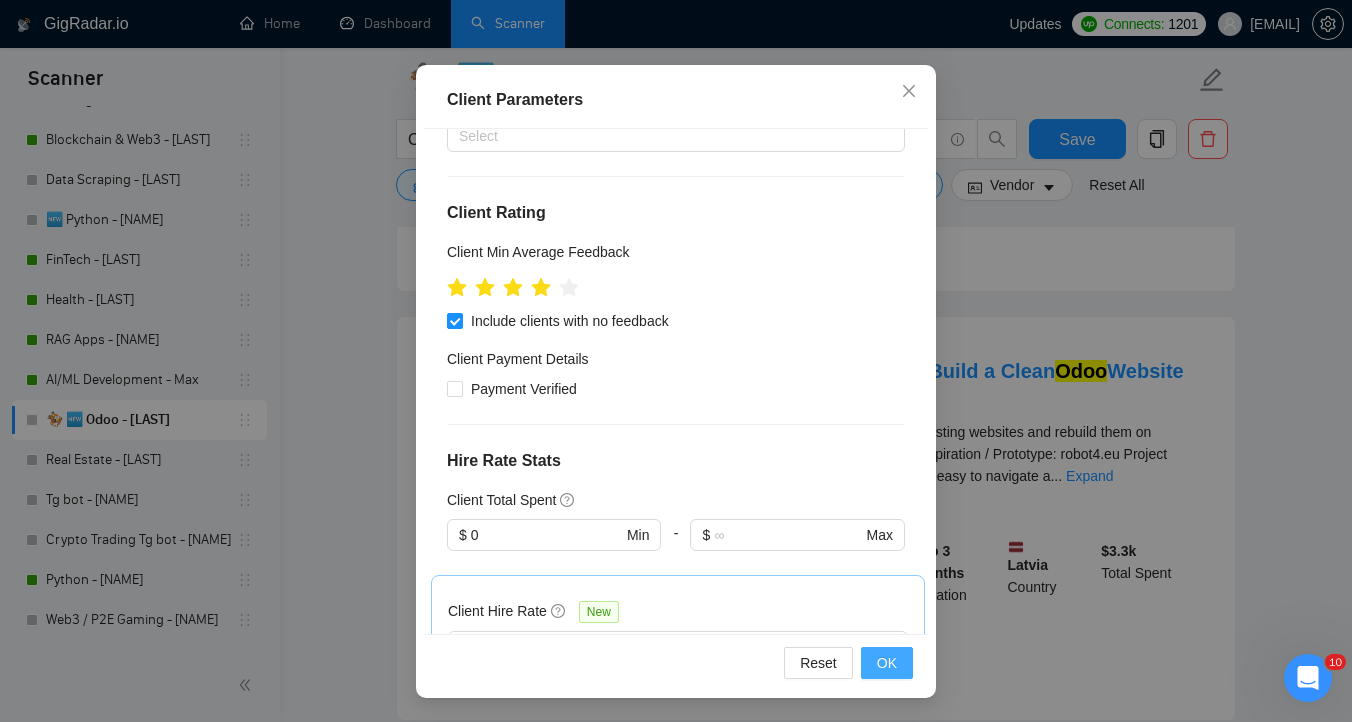click on "OK" at bounding box center [887, 663] 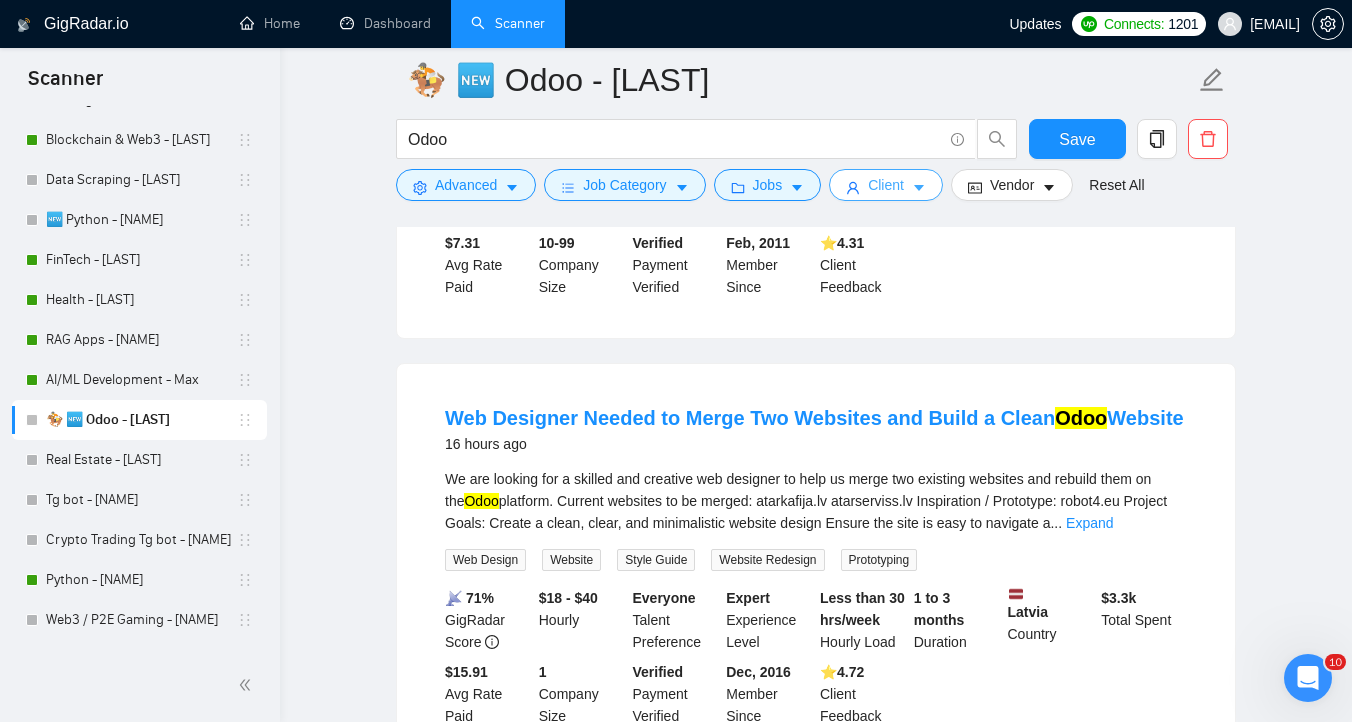 scroll, scrollTop: 0, scrollLeft: 0, axis: both 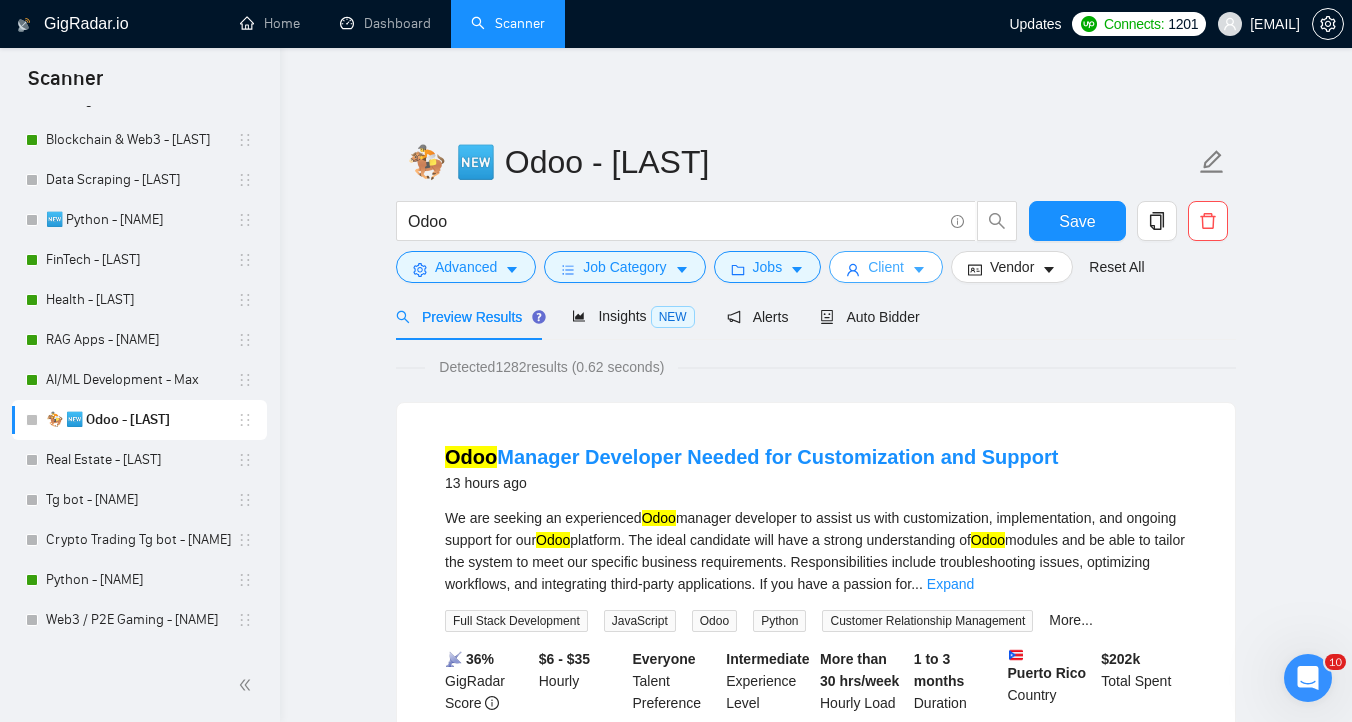 click on "Client" at bounding box center (886, 267) 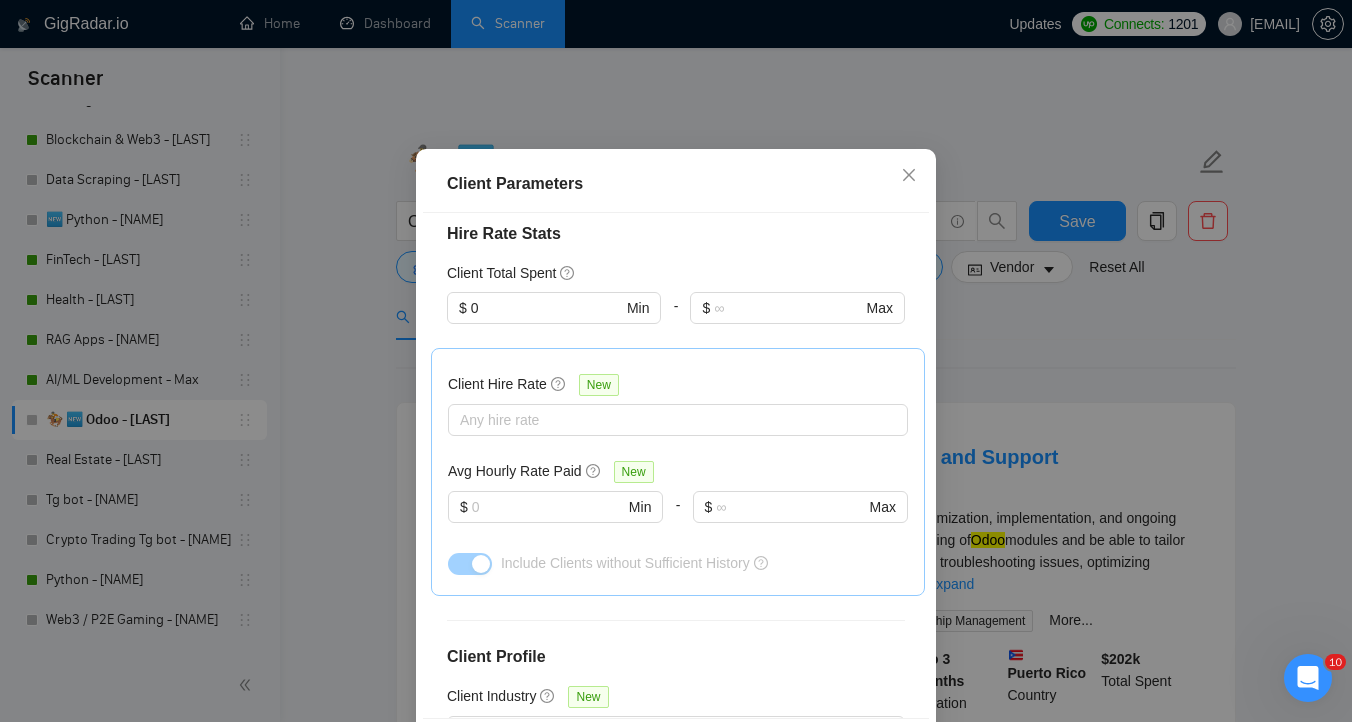 scroll, scrollTop: 741, scrollLeft: 0, axis: vertical 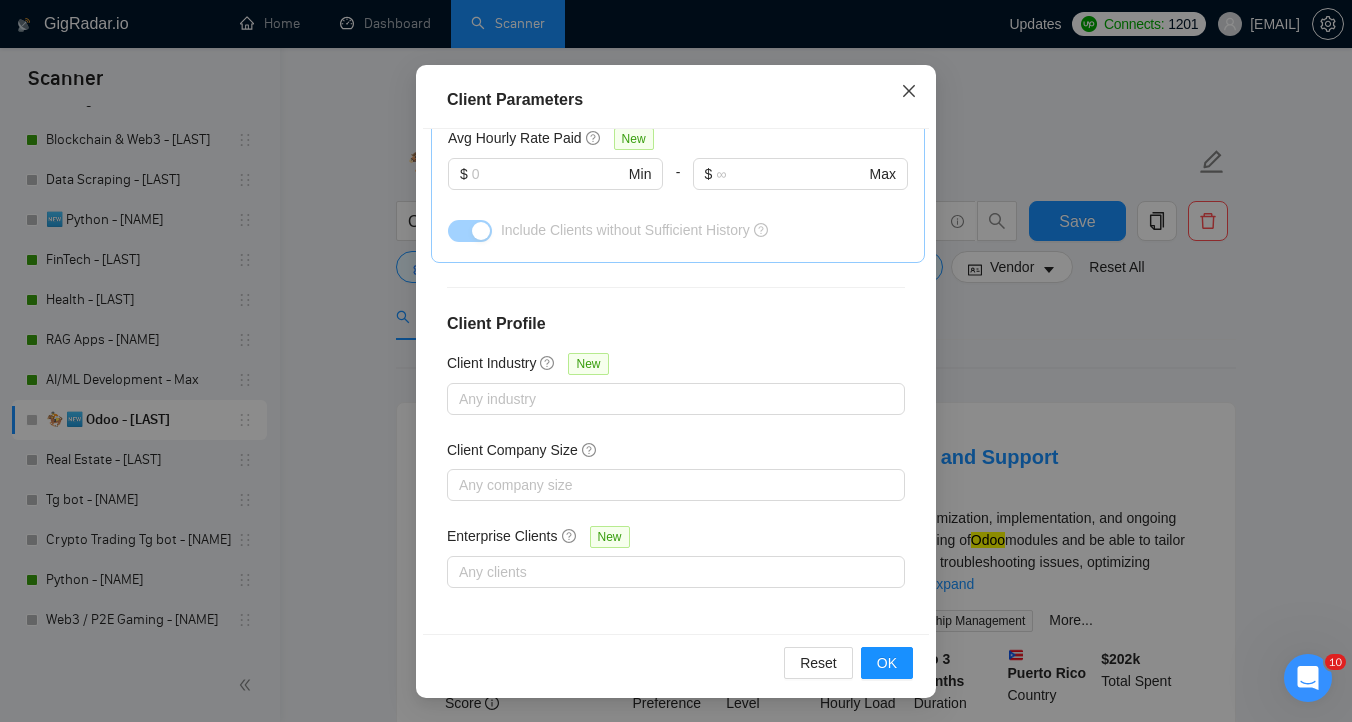 click 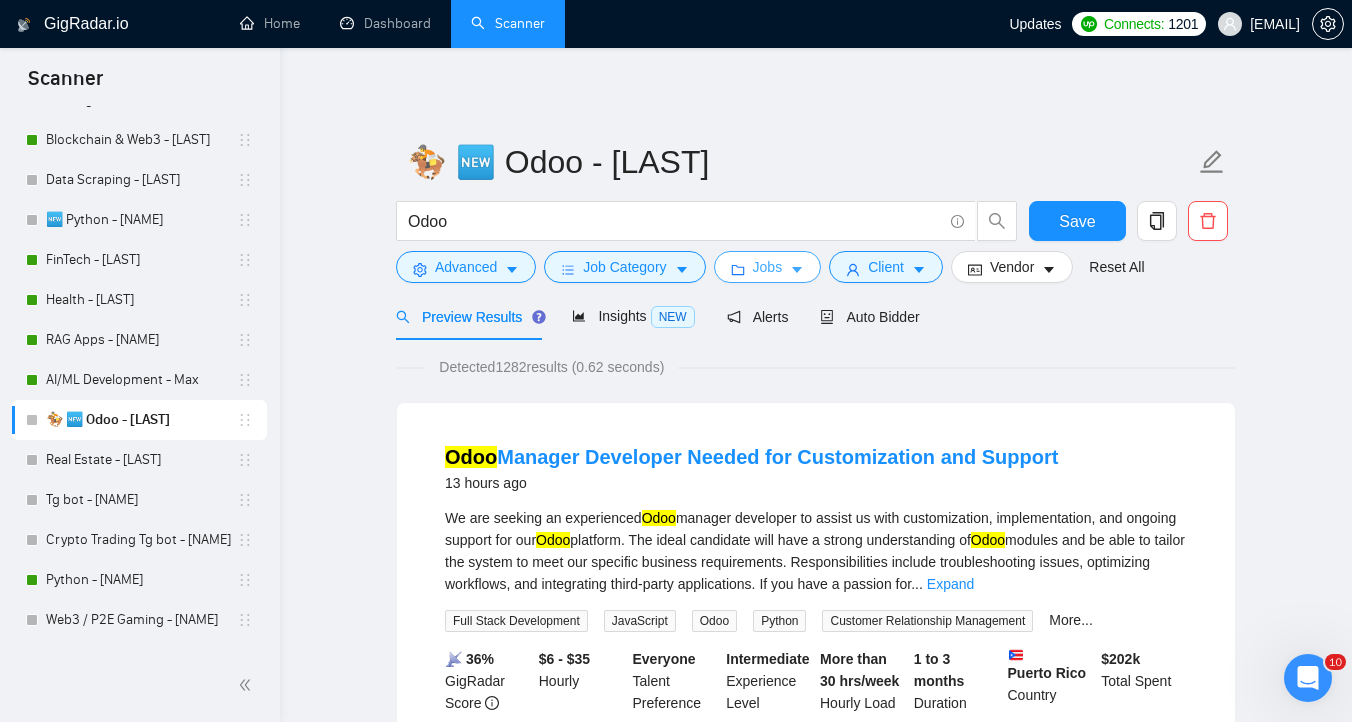 click 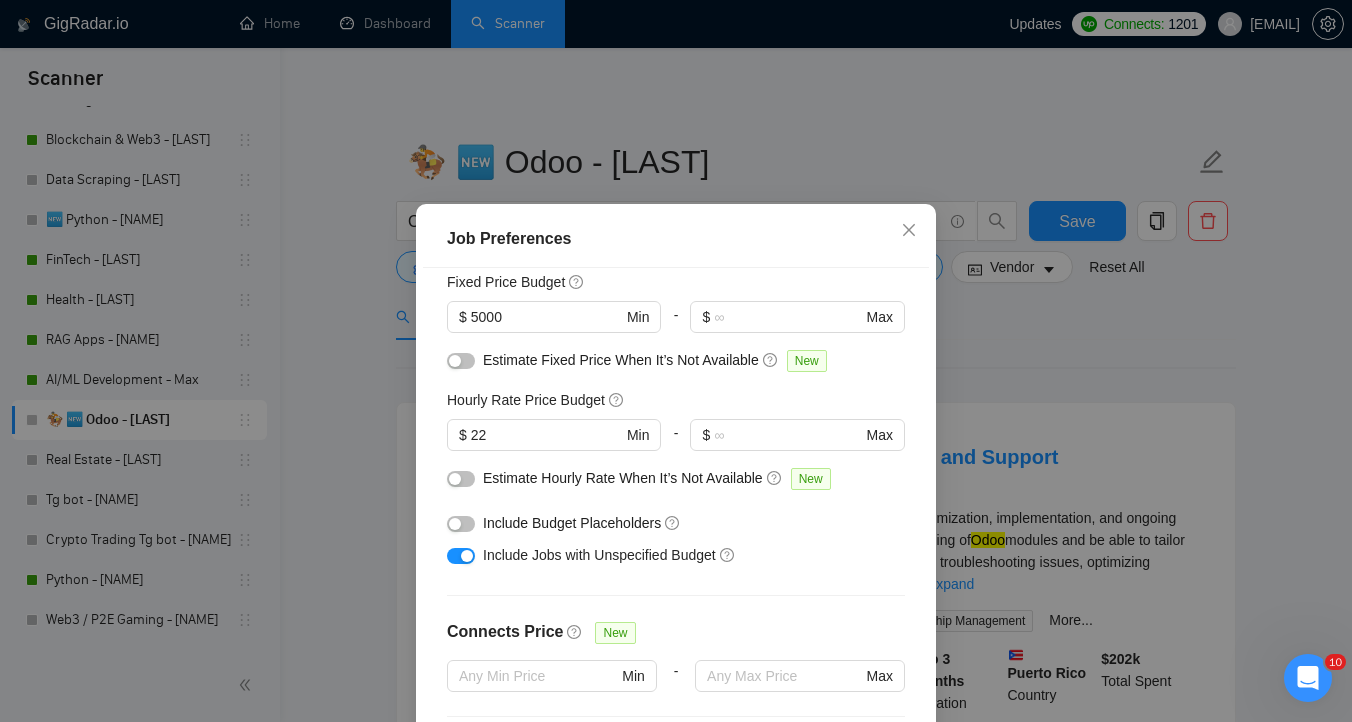 scroll, scrollTop: 153, scrollLeft: 0, axis: vertical 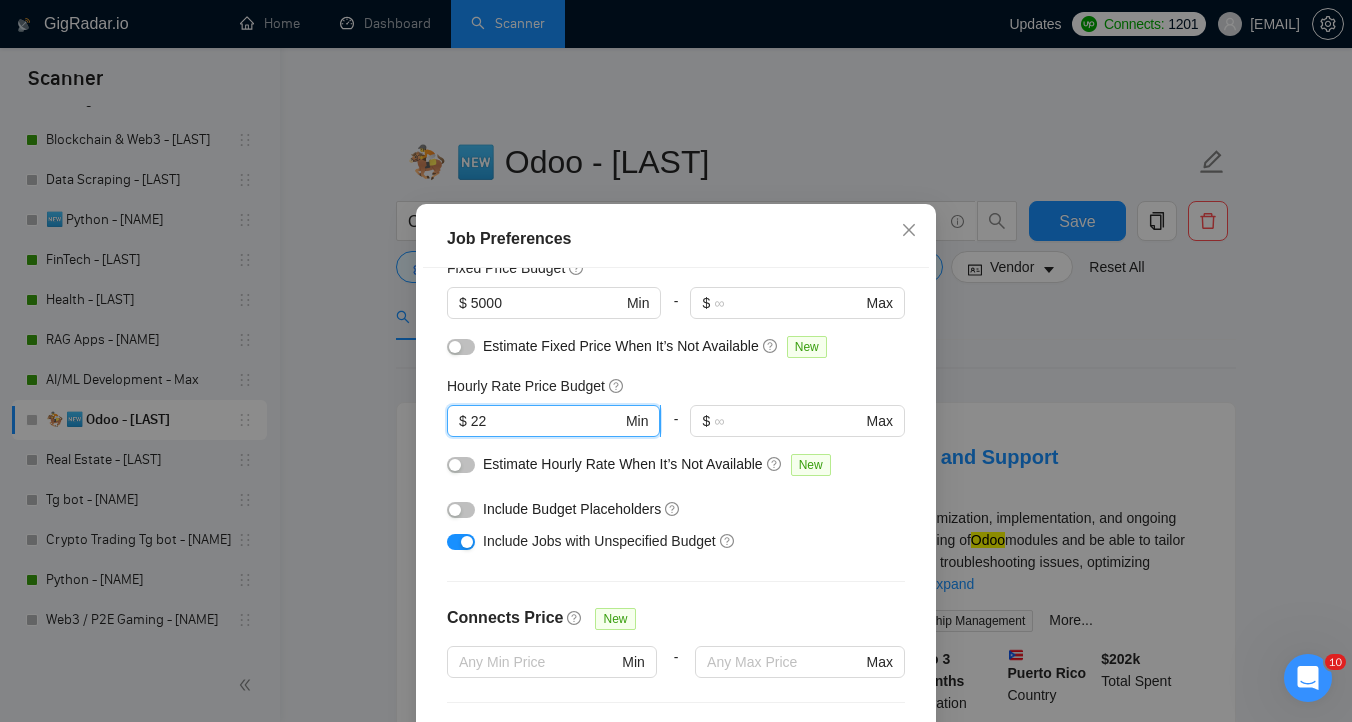 drag, startPoint x: 496, startPoint y: 419, endPoint x: 453, endPoint y: 419, distance: 43 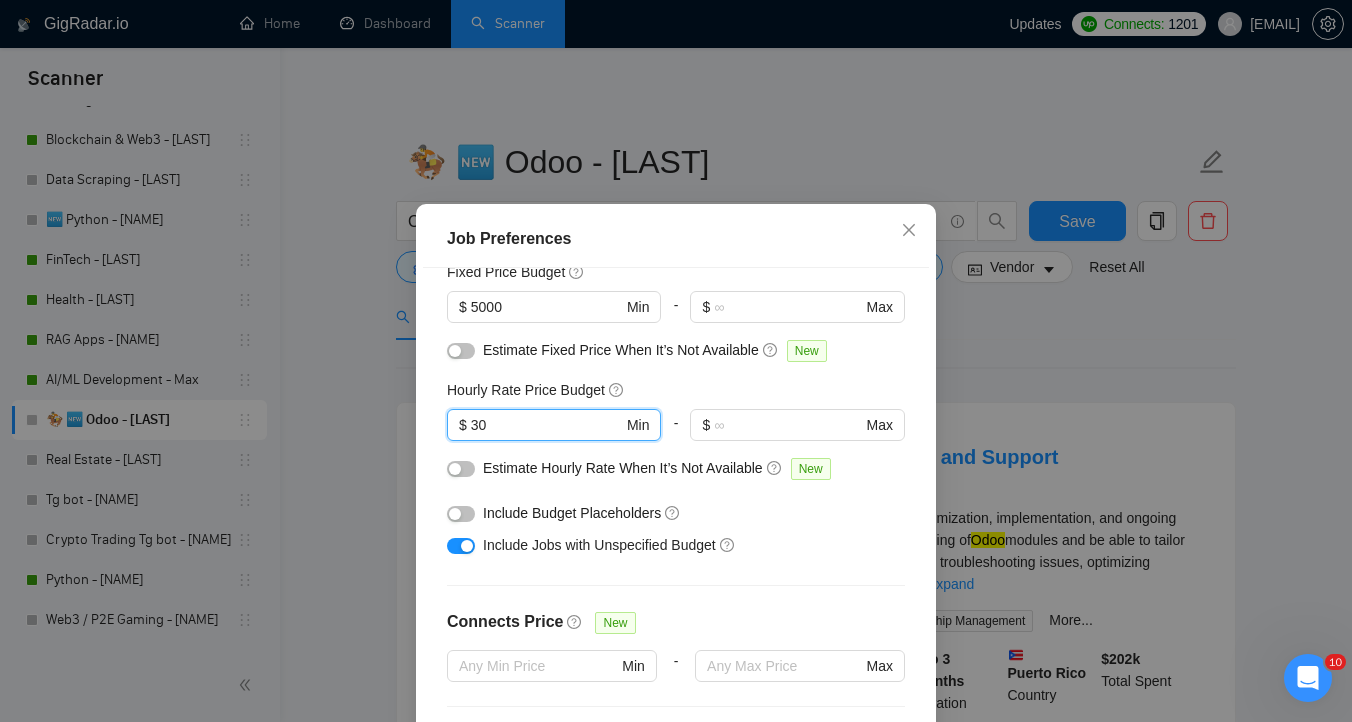 scroll, scrollTop: 0, scrollLeft: 0, axis: both 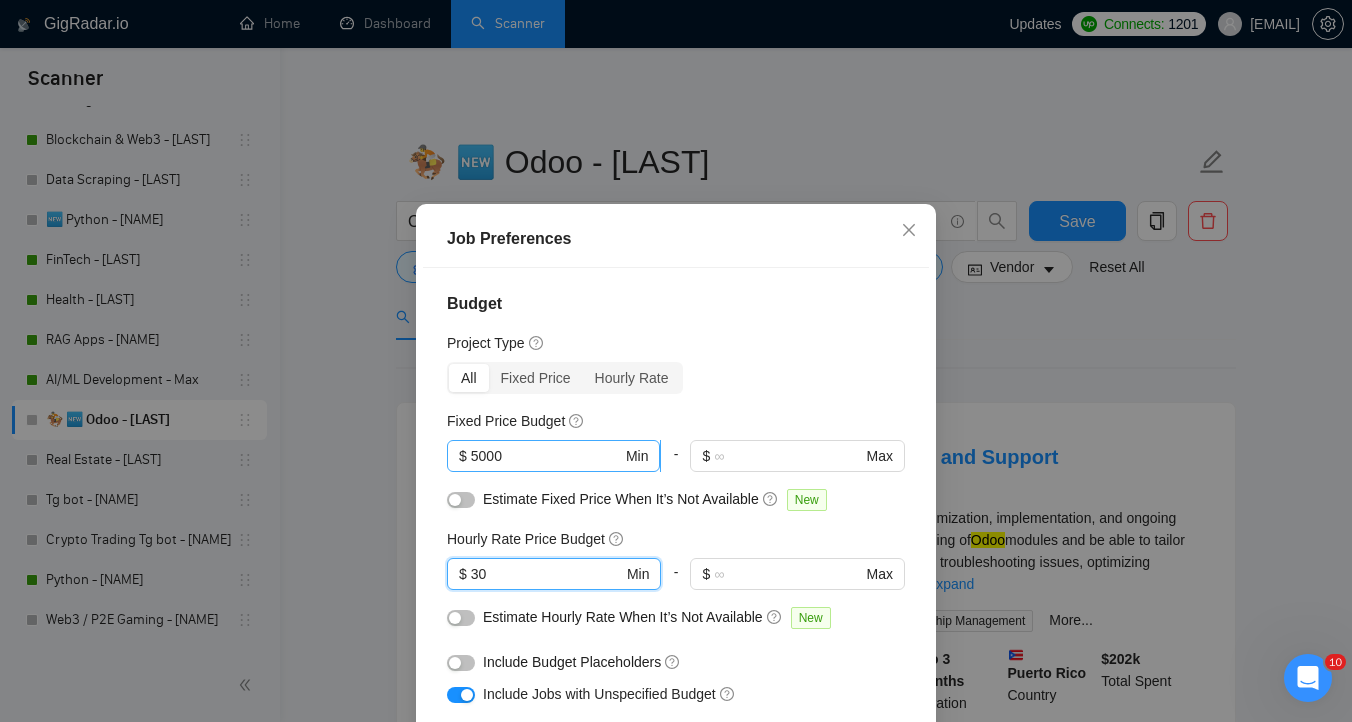 type on "30" 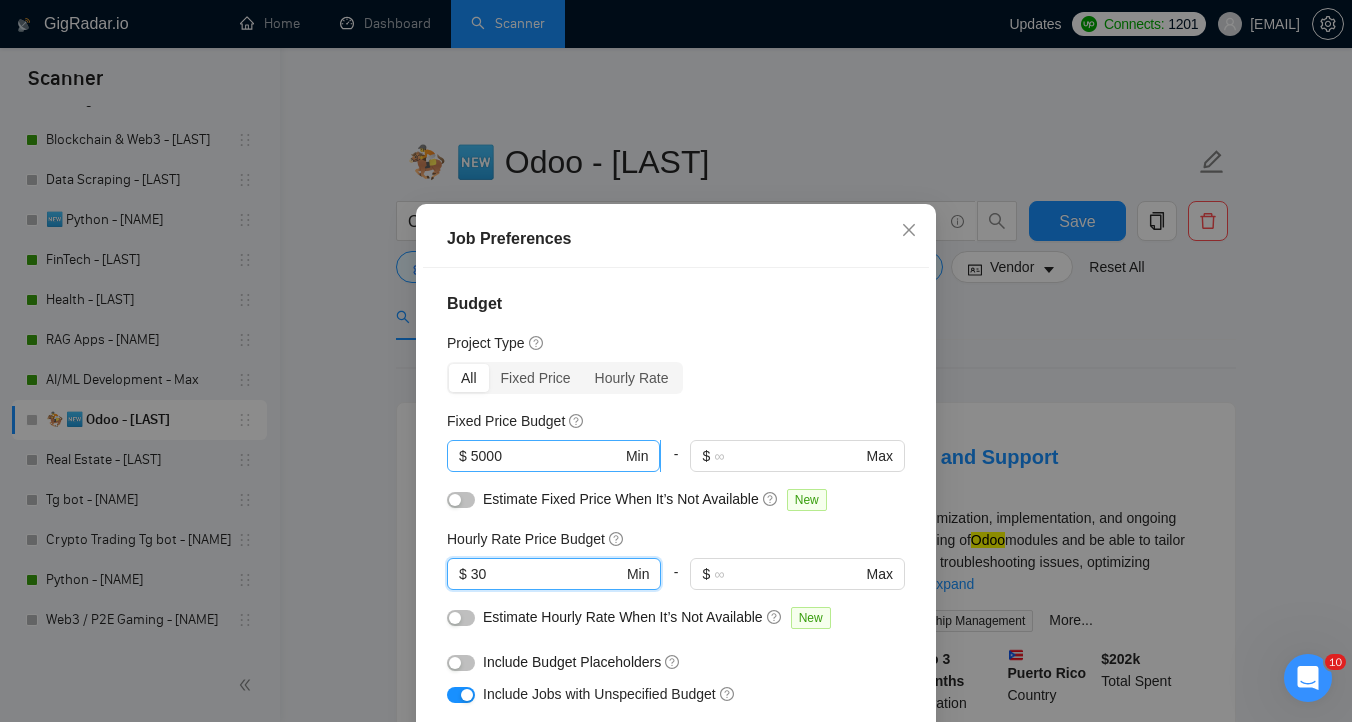 click on "5000" at bounding box center (546, 456) 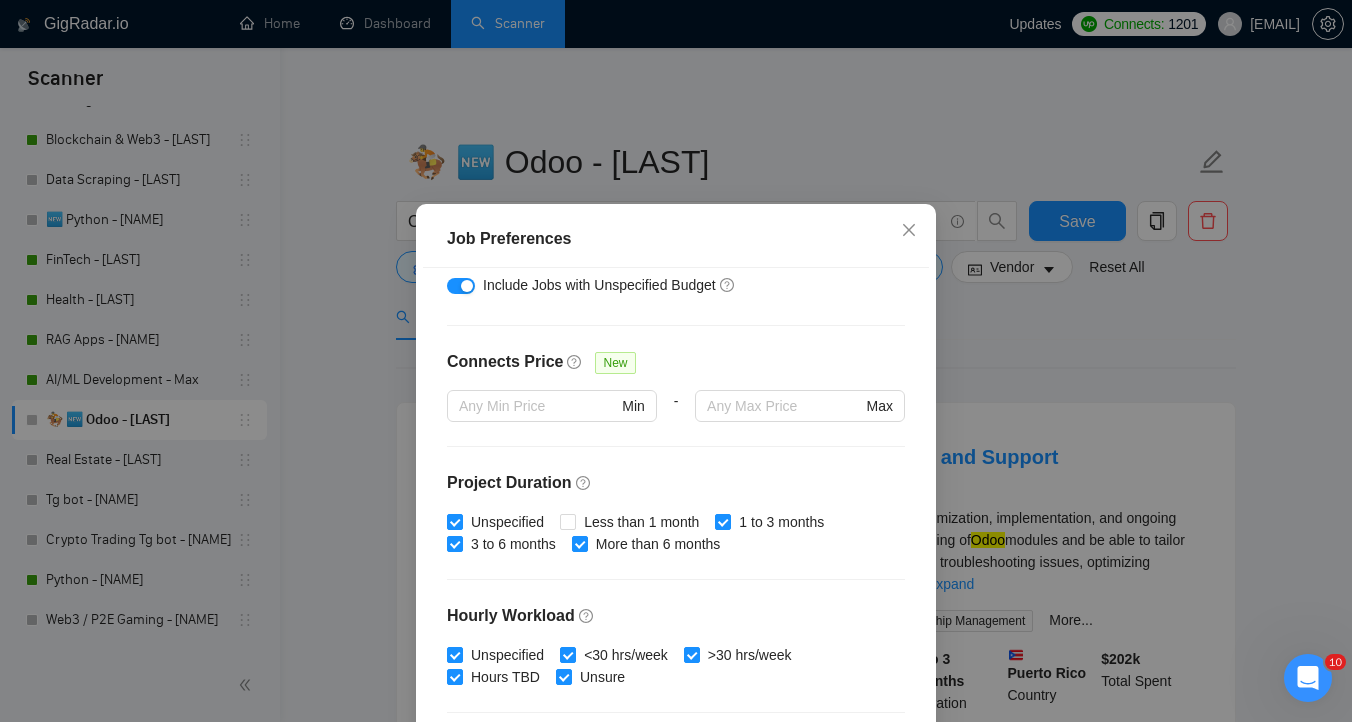 scroll, scrollTop: 622, scrollLeft: 0, axis: vertical 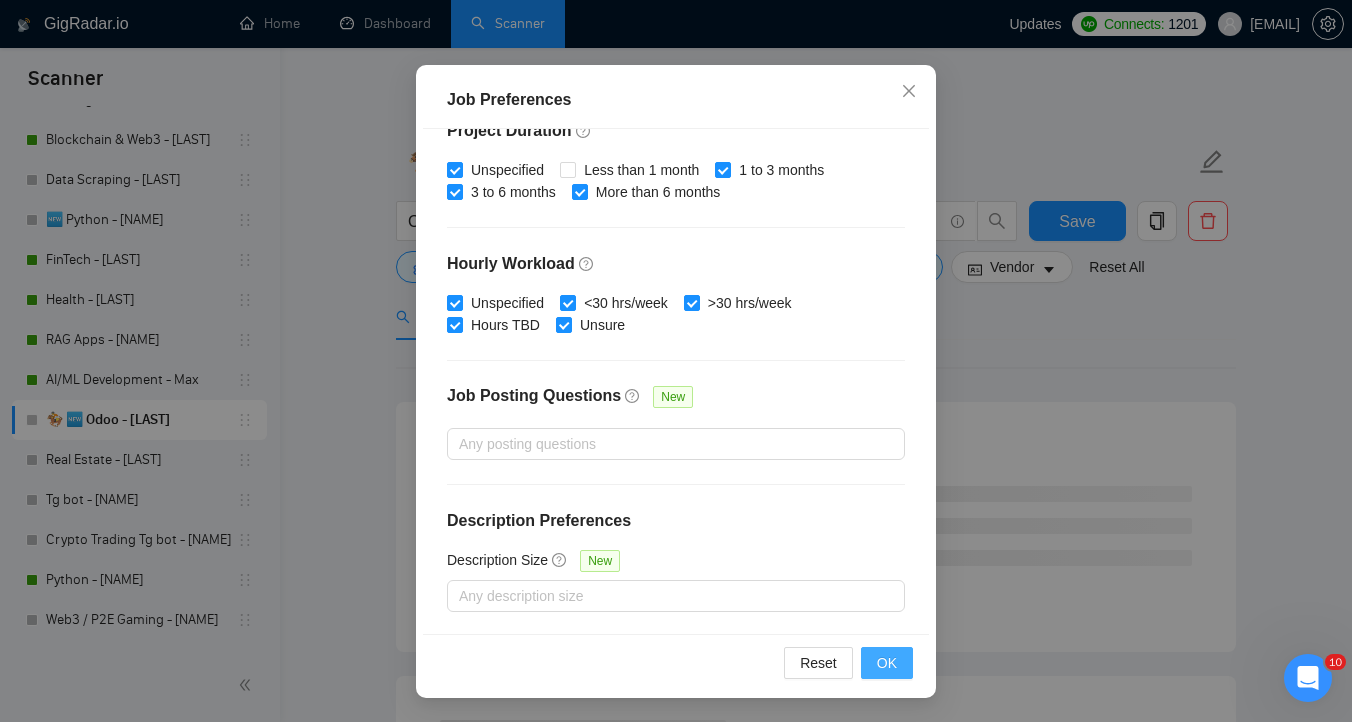 type on "3000" 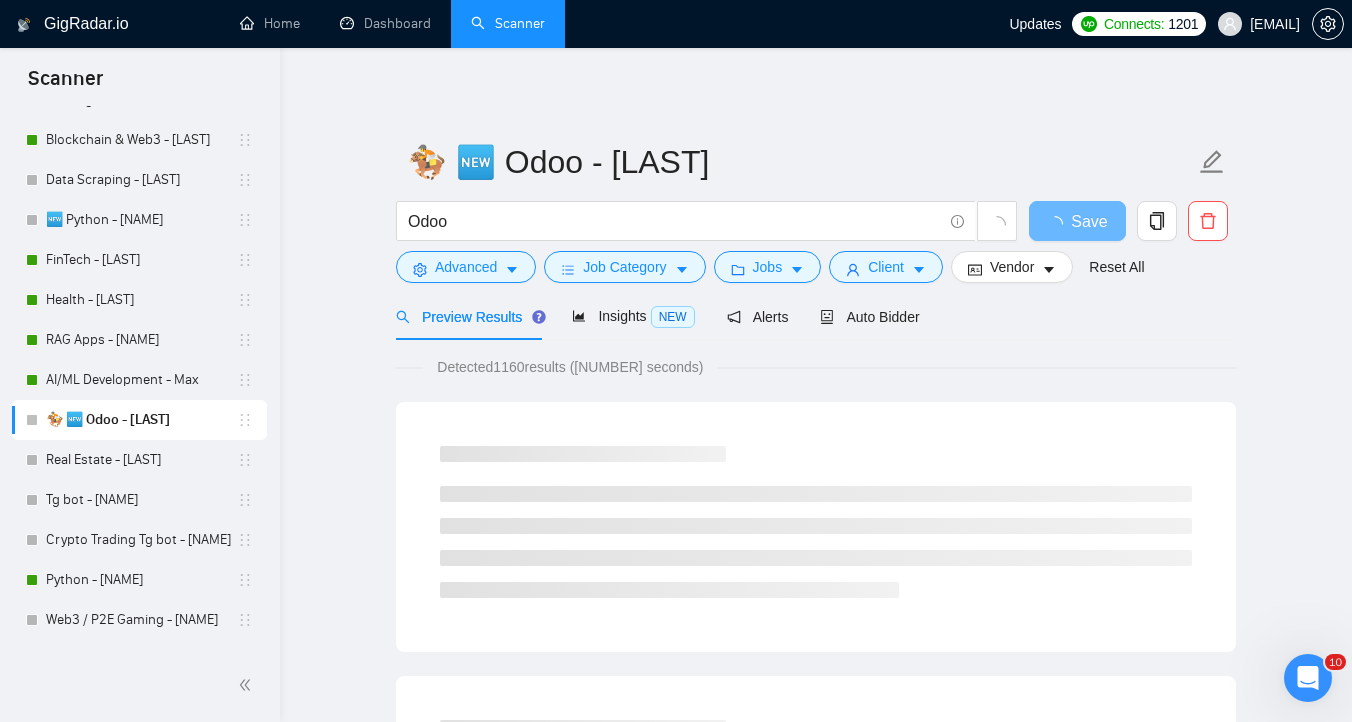 scroll, scrollTop: 55, scrollLeft: 0, axis: vertical 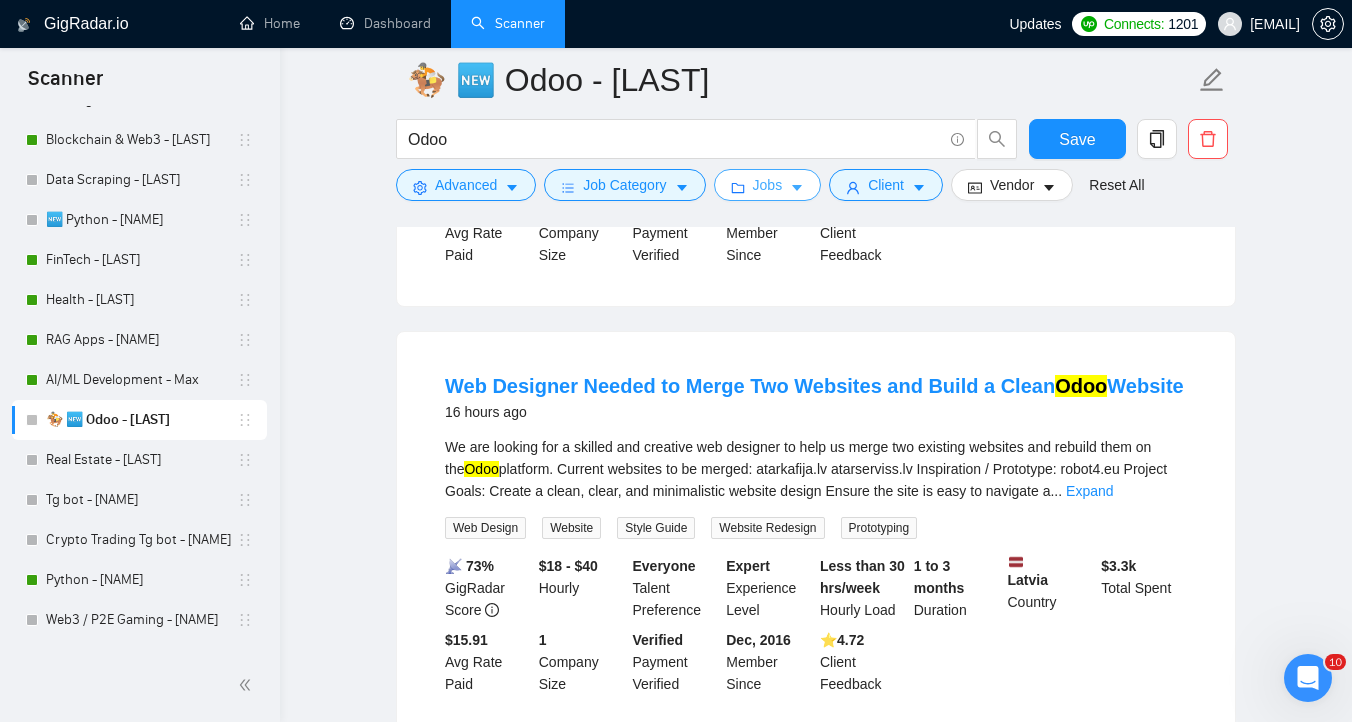 type 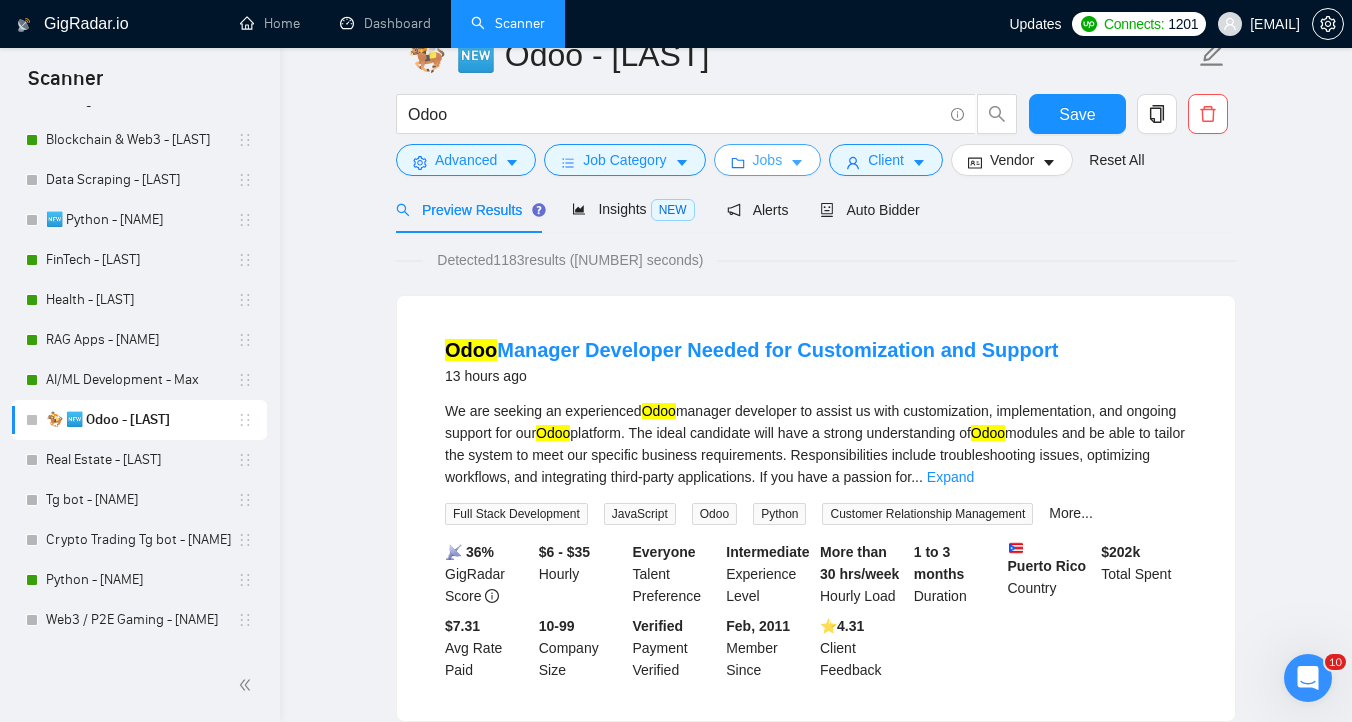 scroll, scrollTop: 0, scrollLeft: 0, axis: both 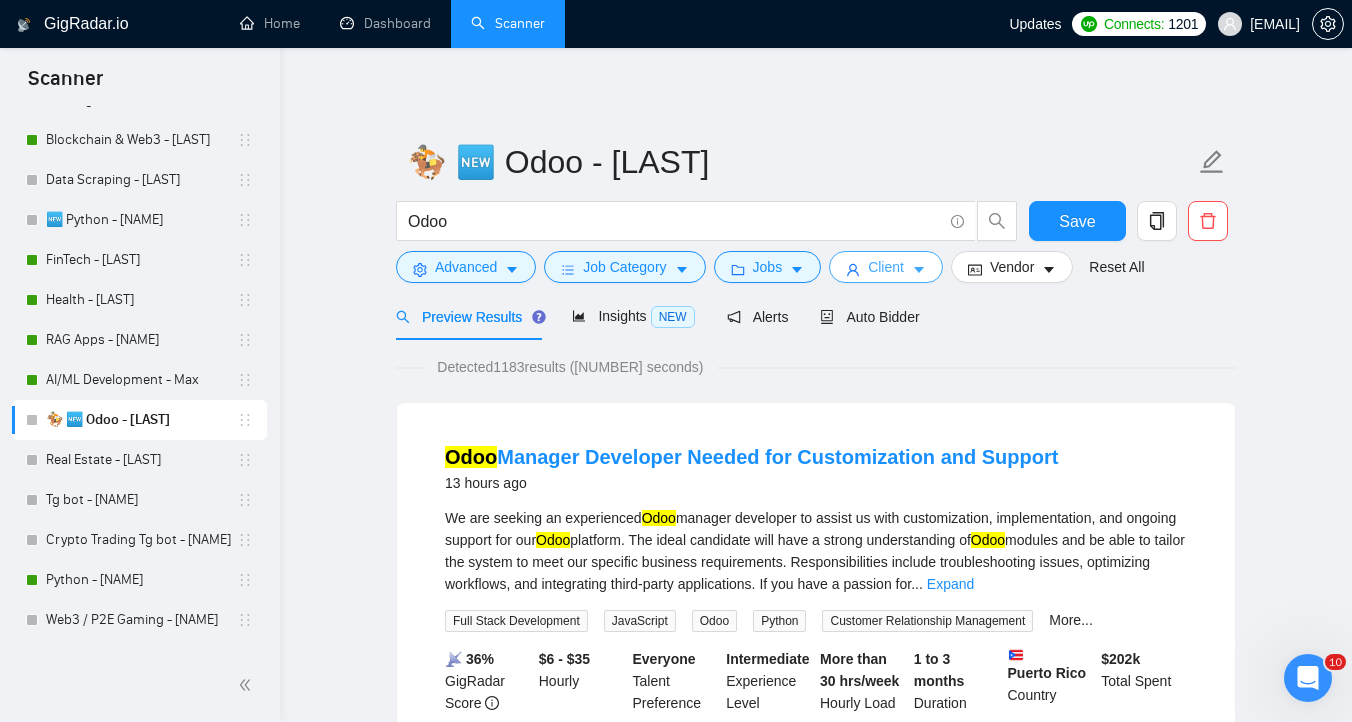 click on "Client" at bounding box center (886, 267) 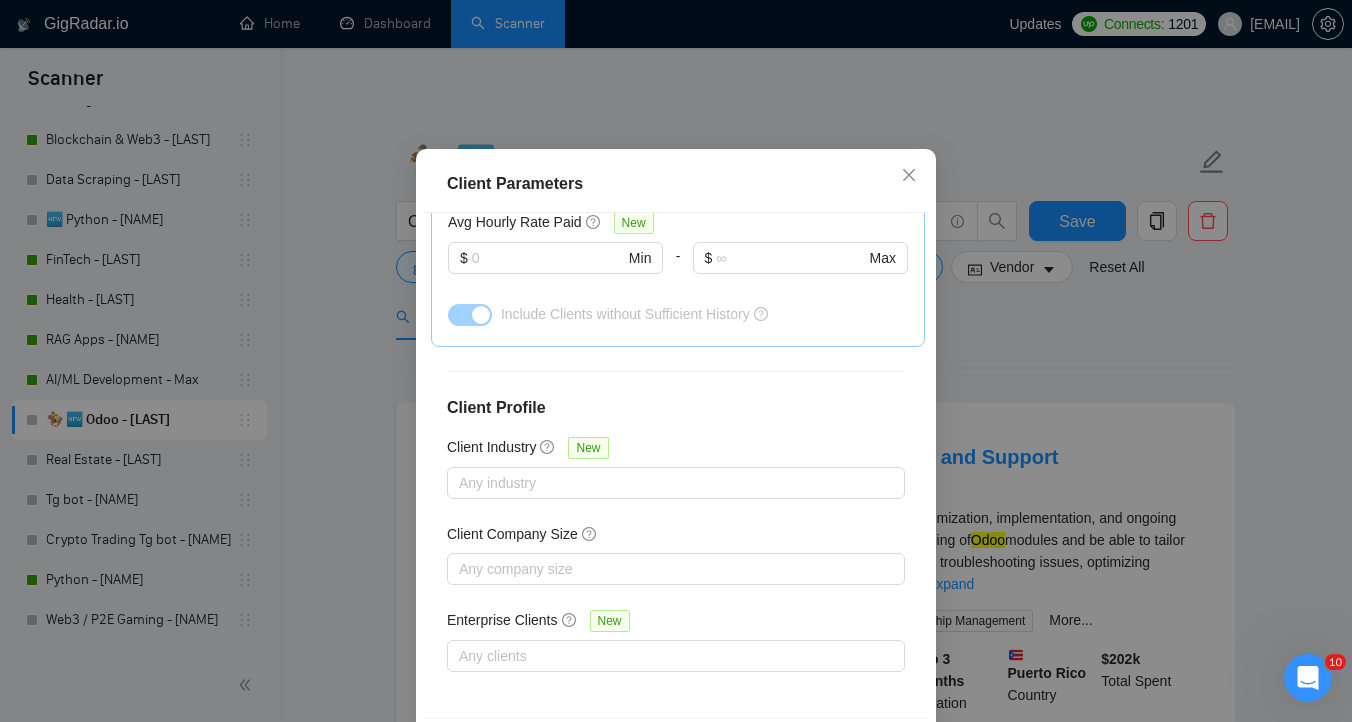 scroll, scrollTop: 139, scrollLeft: 0, axis: vertical 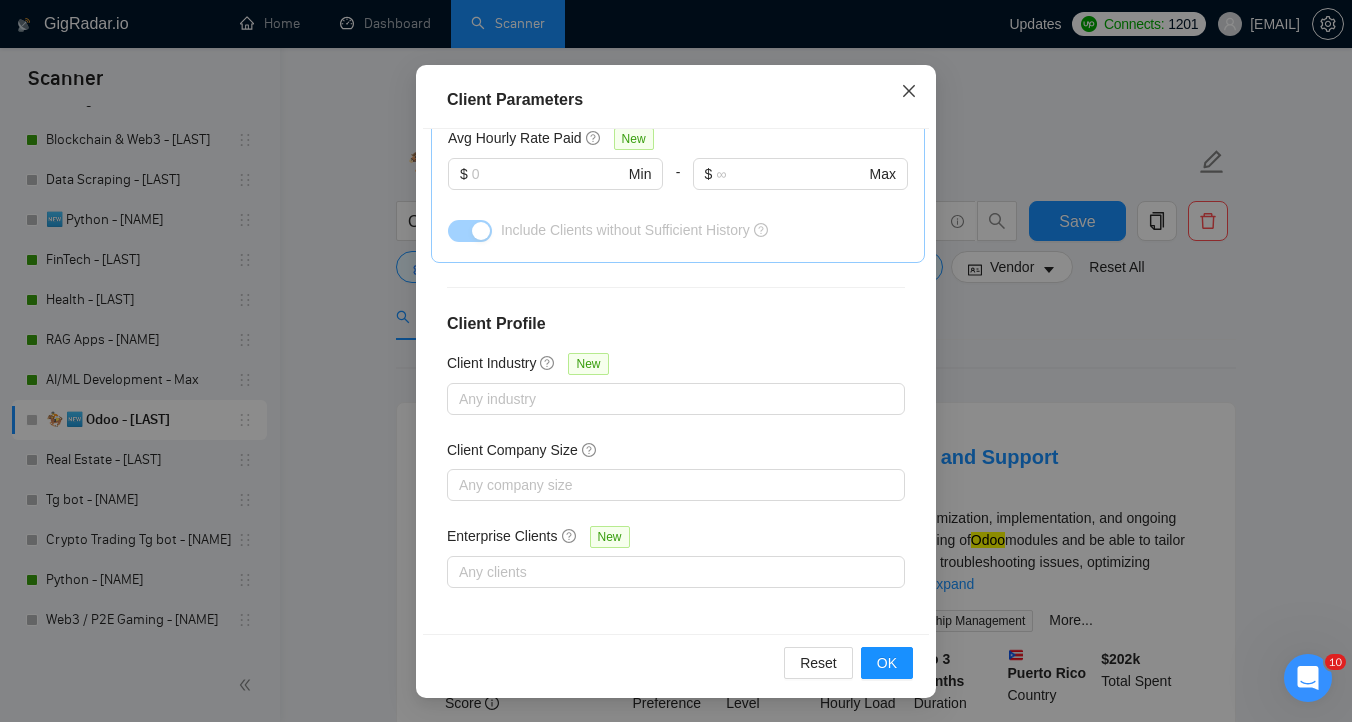 click at bounding box center (909, 92) 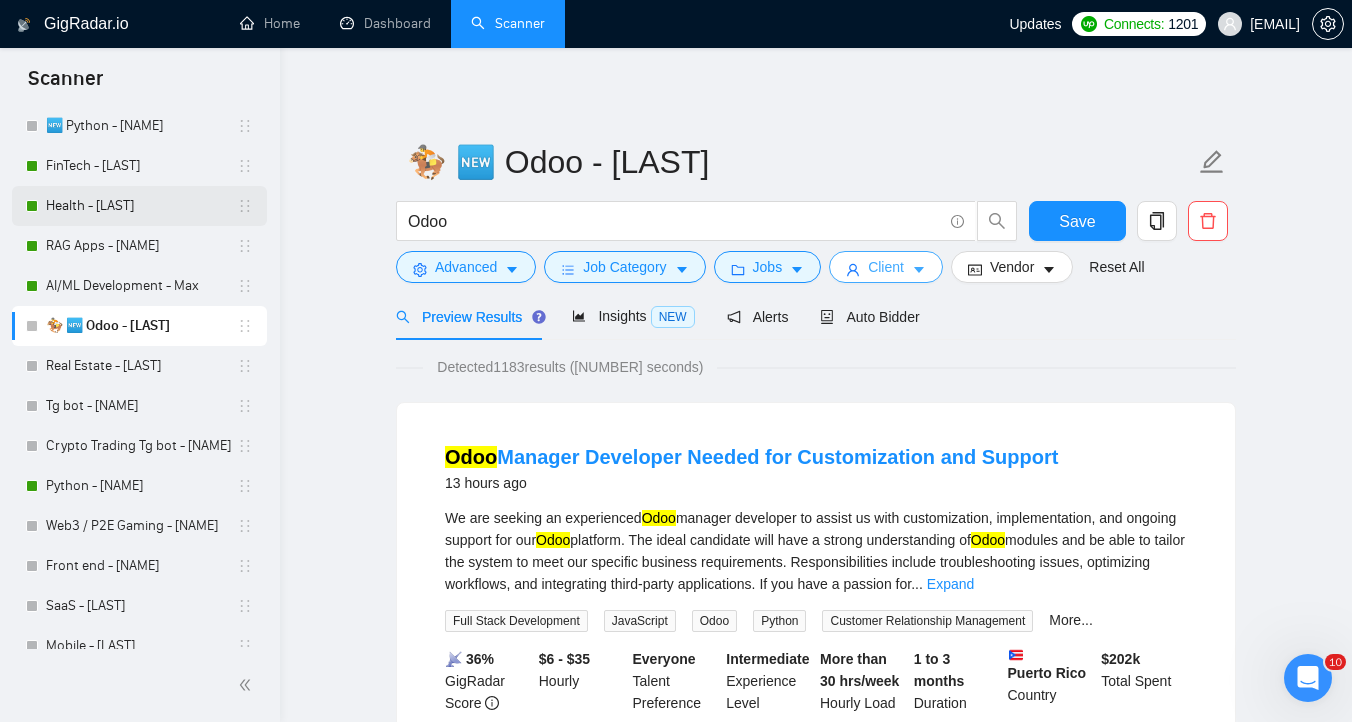 scroll, scrollTop: 265, scrollLeft: 0, axis: vertical 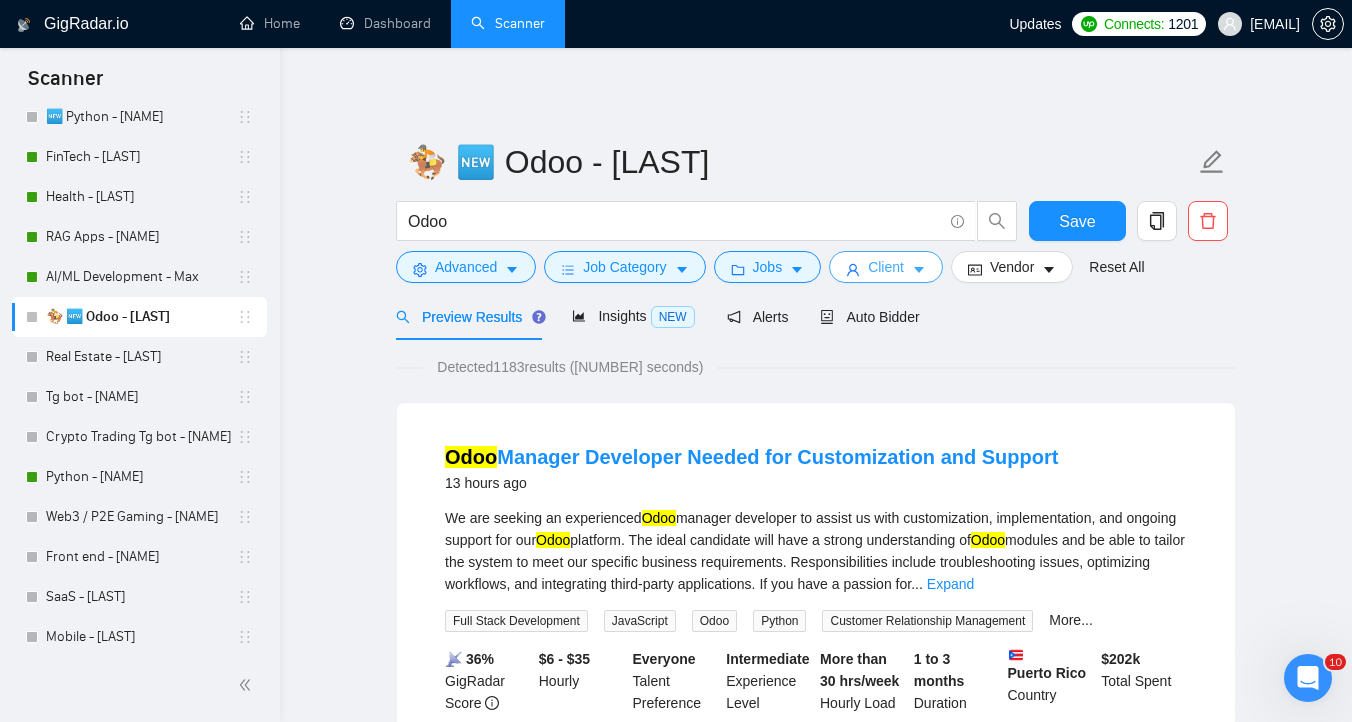 click on "Client" at bounding box center [886, 267] 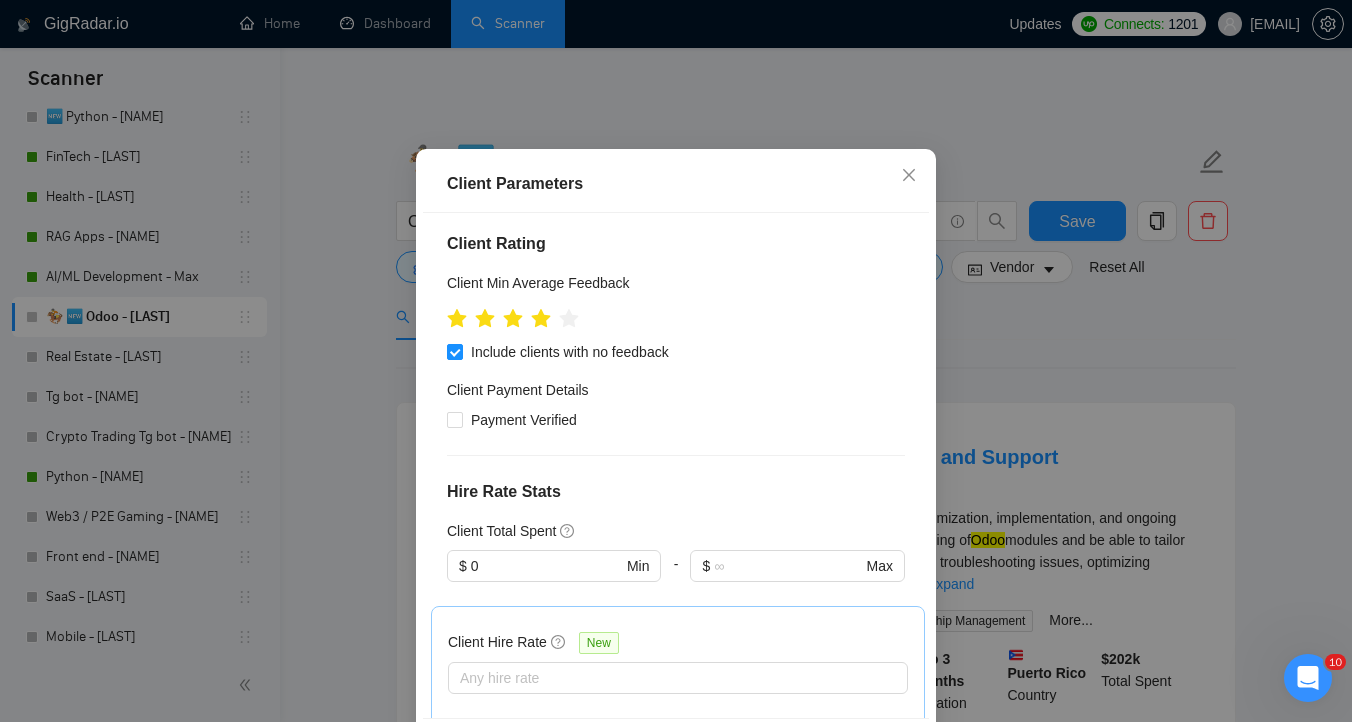 scroll, scrollTop: 741, scrollLeft: 0, axis: vertical 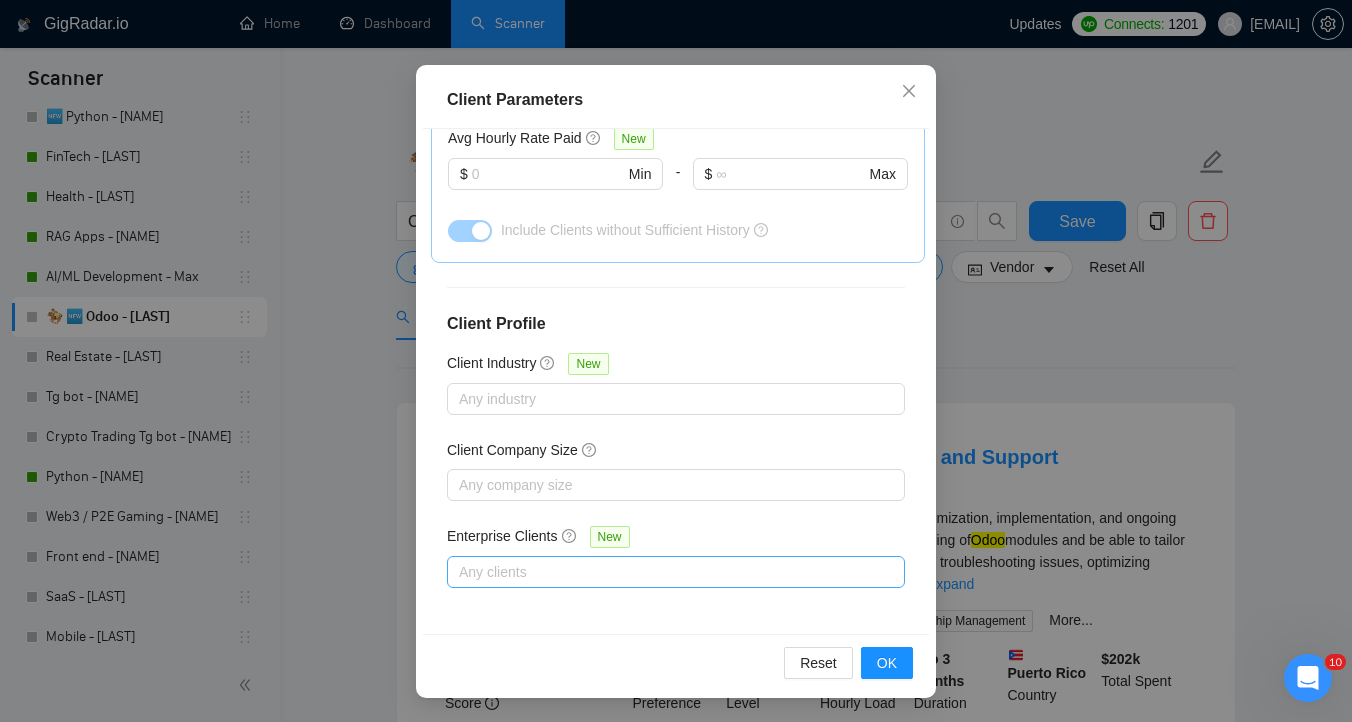 click at bounding box center [666, 572] 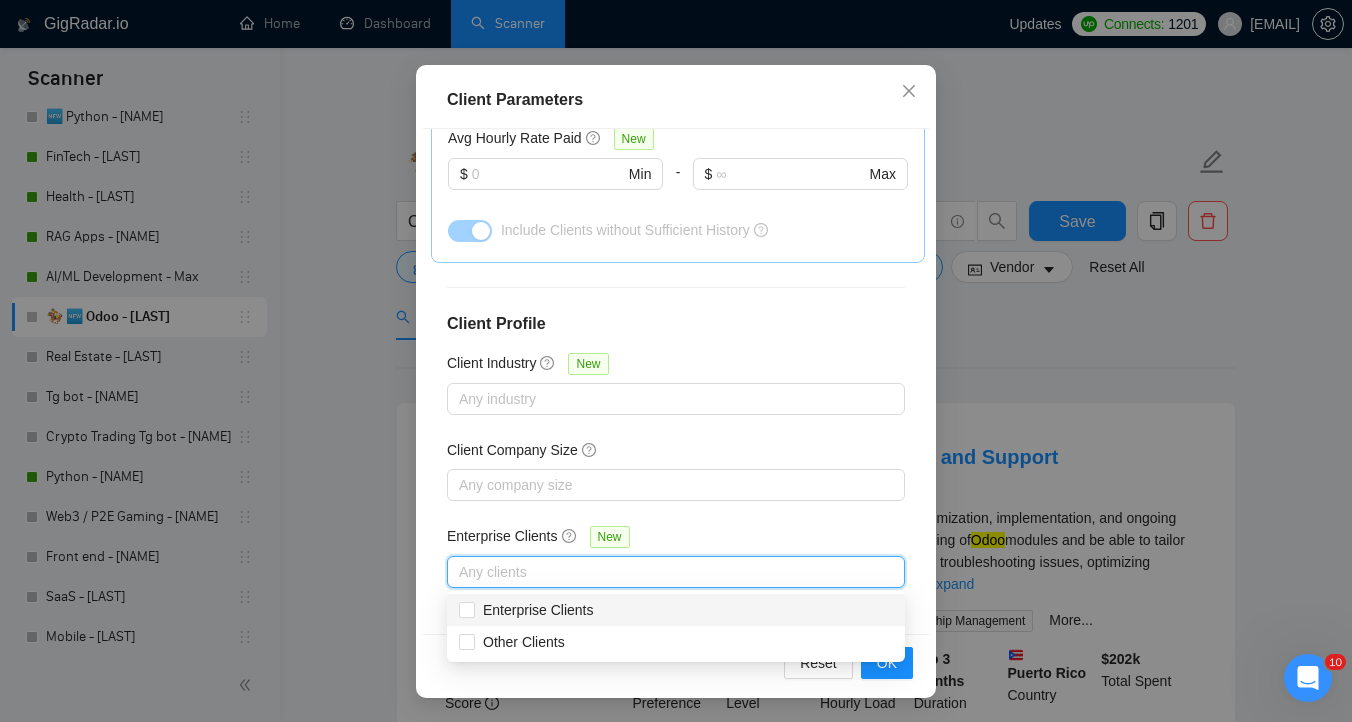 click at bounding box center [666, 572] 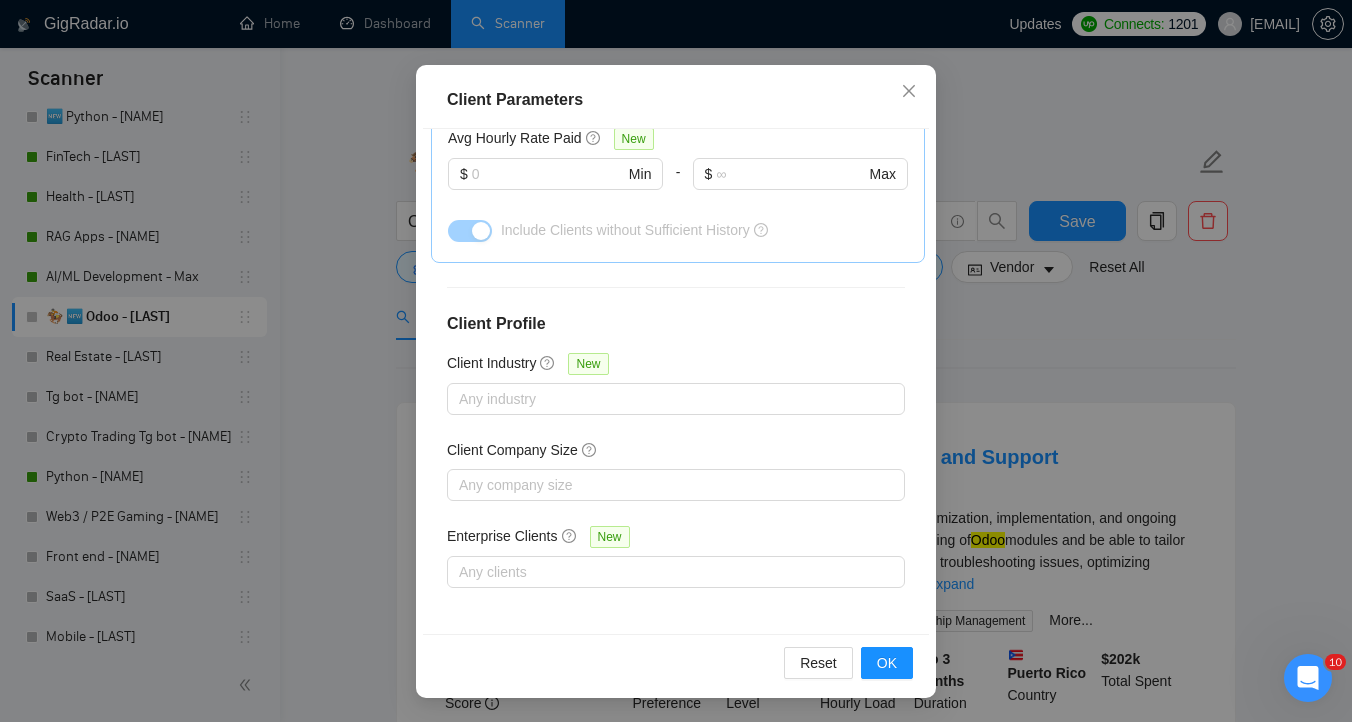click on "Client Location Include Client Countries   Select Exclude Client Countries   Select Client Rating Client Min Average Feedback Include clients with no feedback Client Payment Details Payment Verified Hire Rate Stats   Client Total Spent $ 0 Min - $ Max Client Hire Rate New   Any hire rate   Avg Hourly Rate Paid New $ Min - $ Max Include Clients without Sufficient History Client Profile Client Industry New   Any industry Client Company Size   Any company size Enterprise Clients New   Any clients" at bounding box center [676, 381] 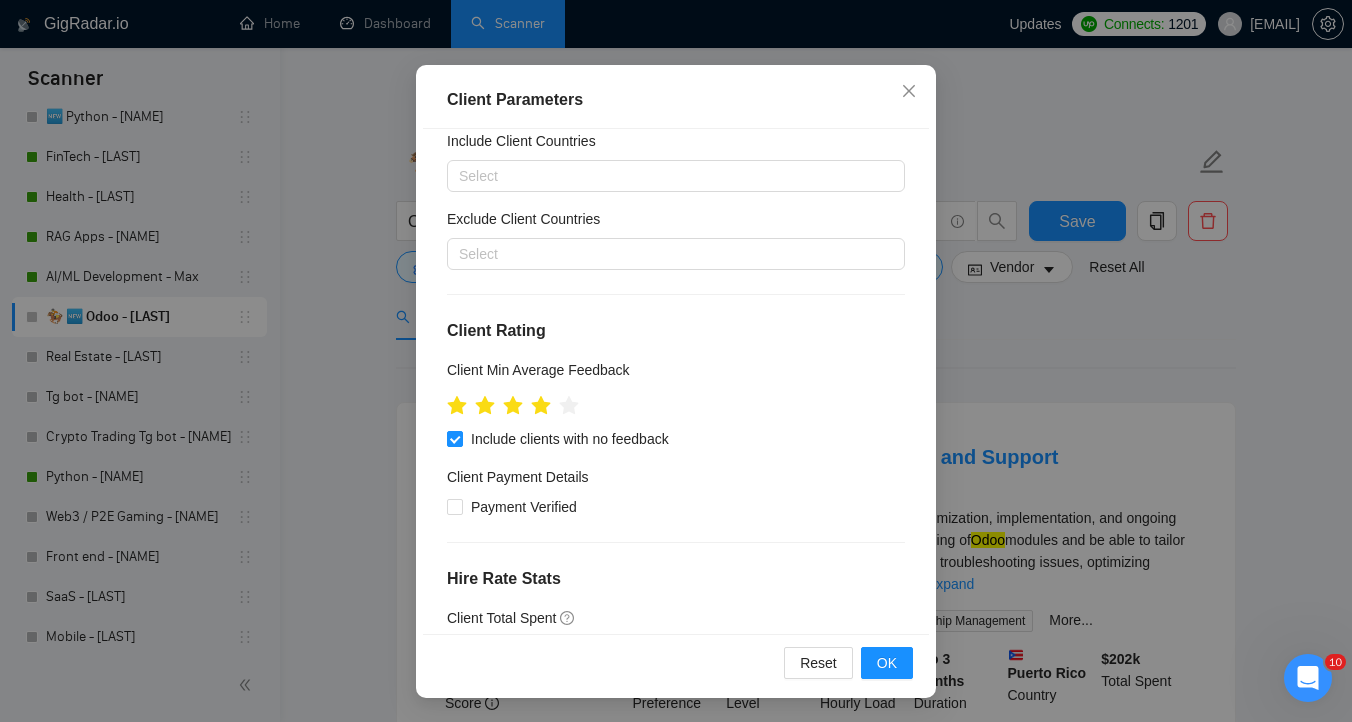 scroll, scrollTop: 0, scrollLeft: 0, axis: both 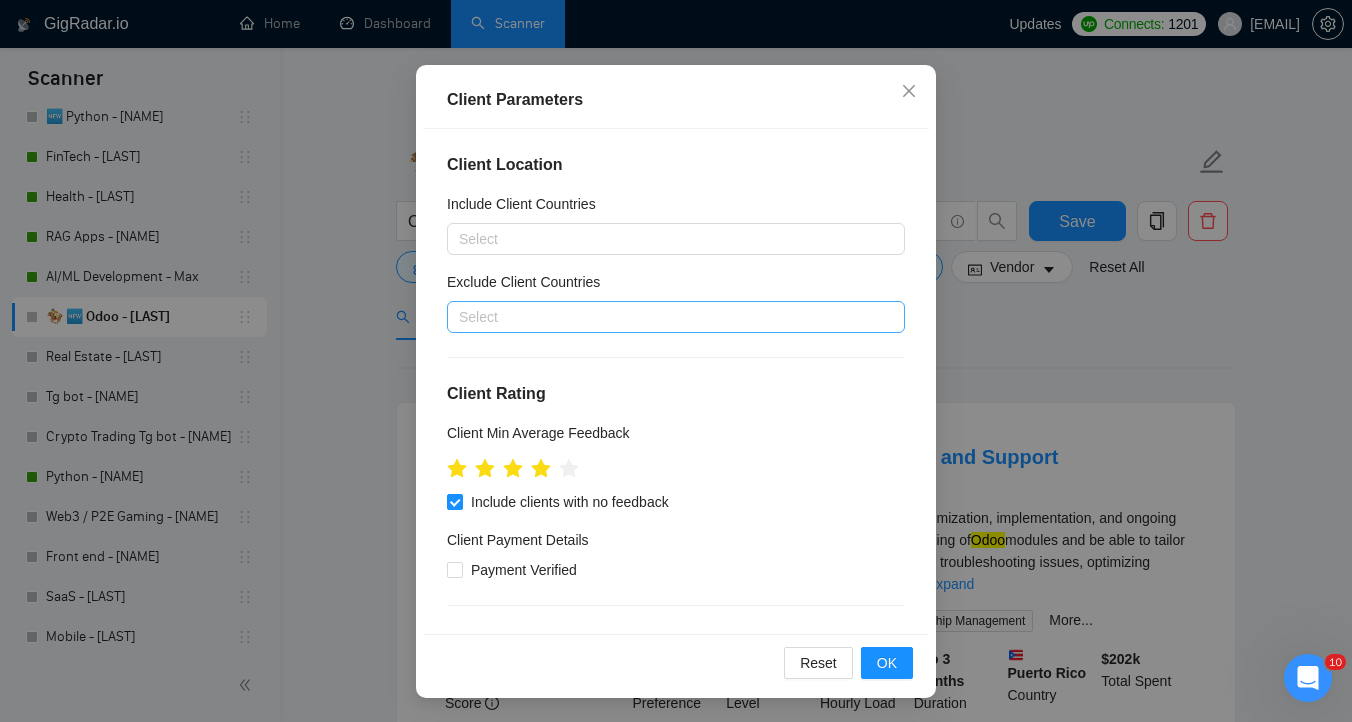 click at bounding box center [666, 317] 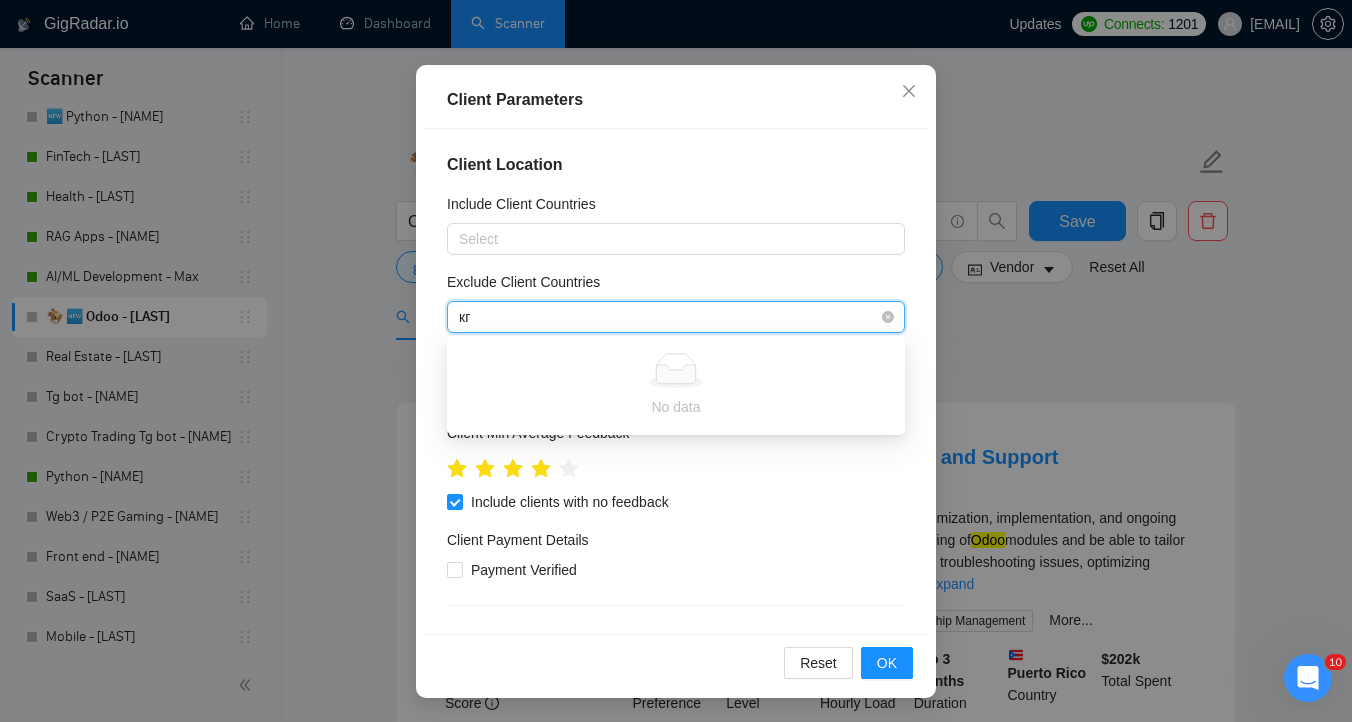 type on "к" 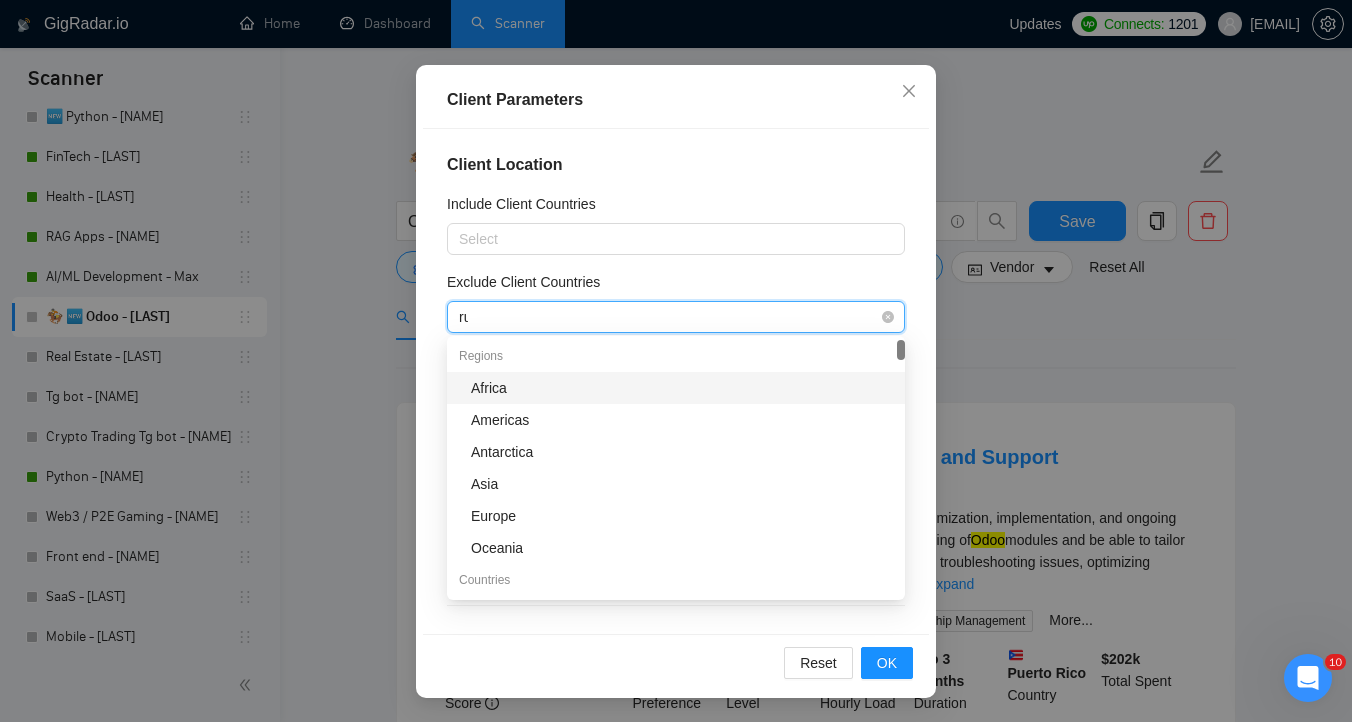 type on "rus" 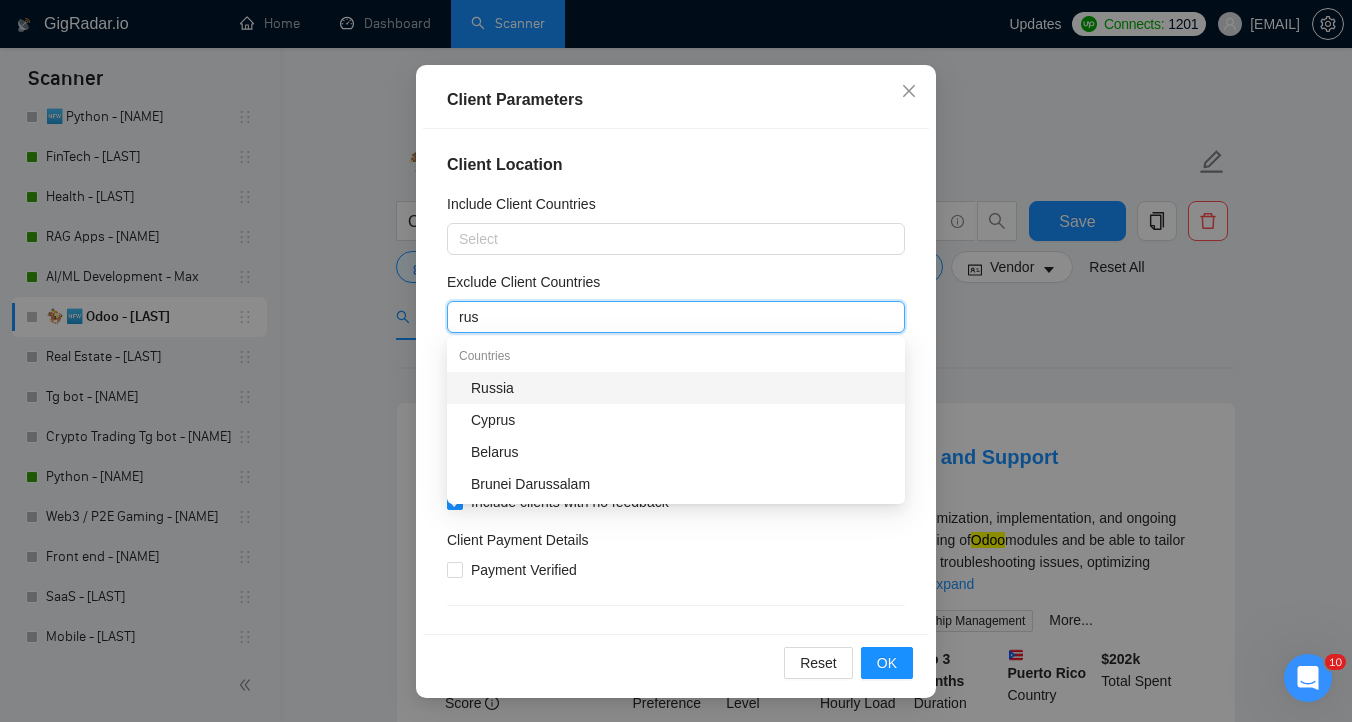 click on "Russia" at bounding box center [682, 388] 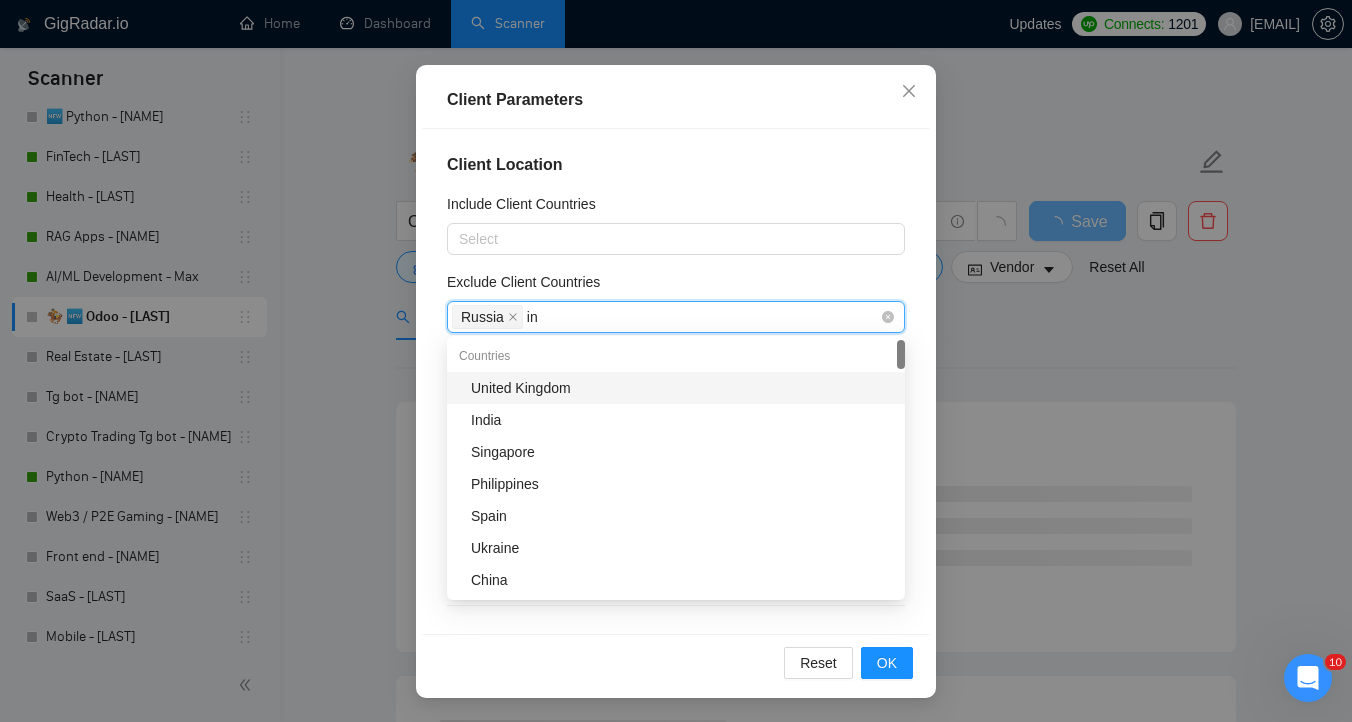 type on "ind" 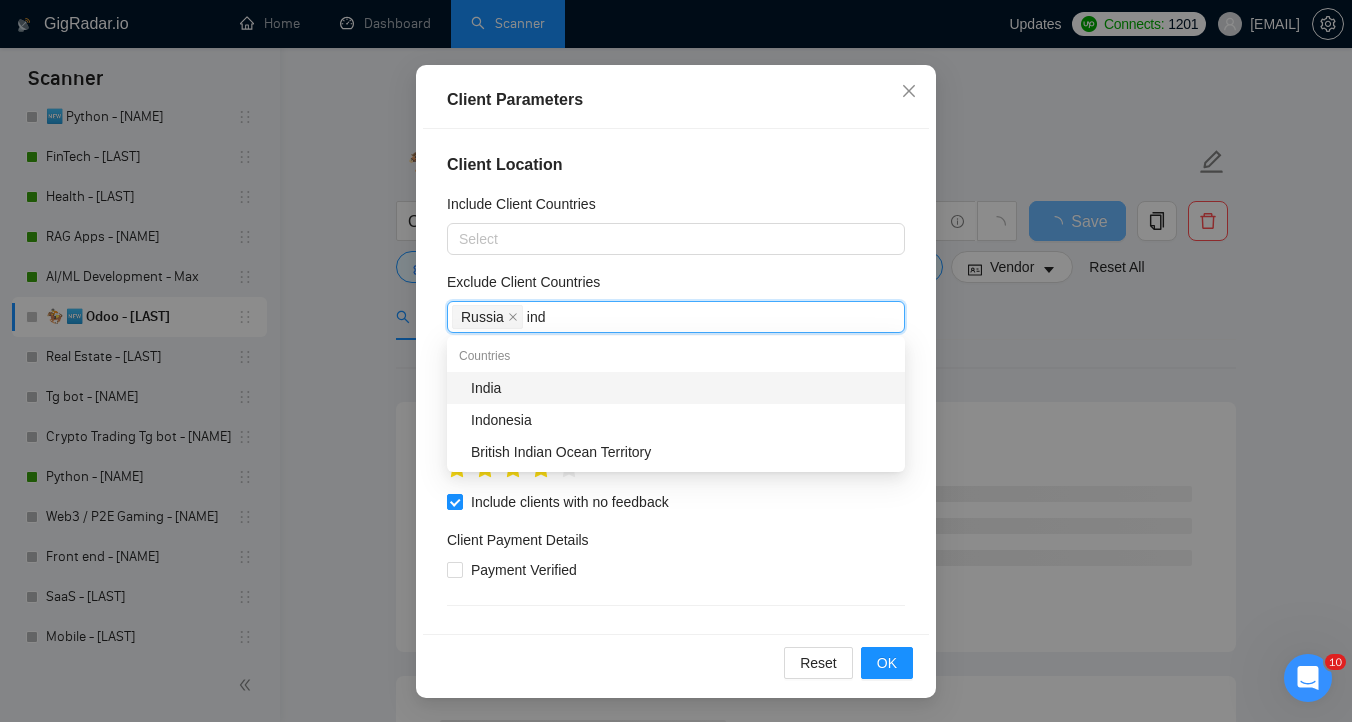 click on "India" at bounding box center [682, 388] 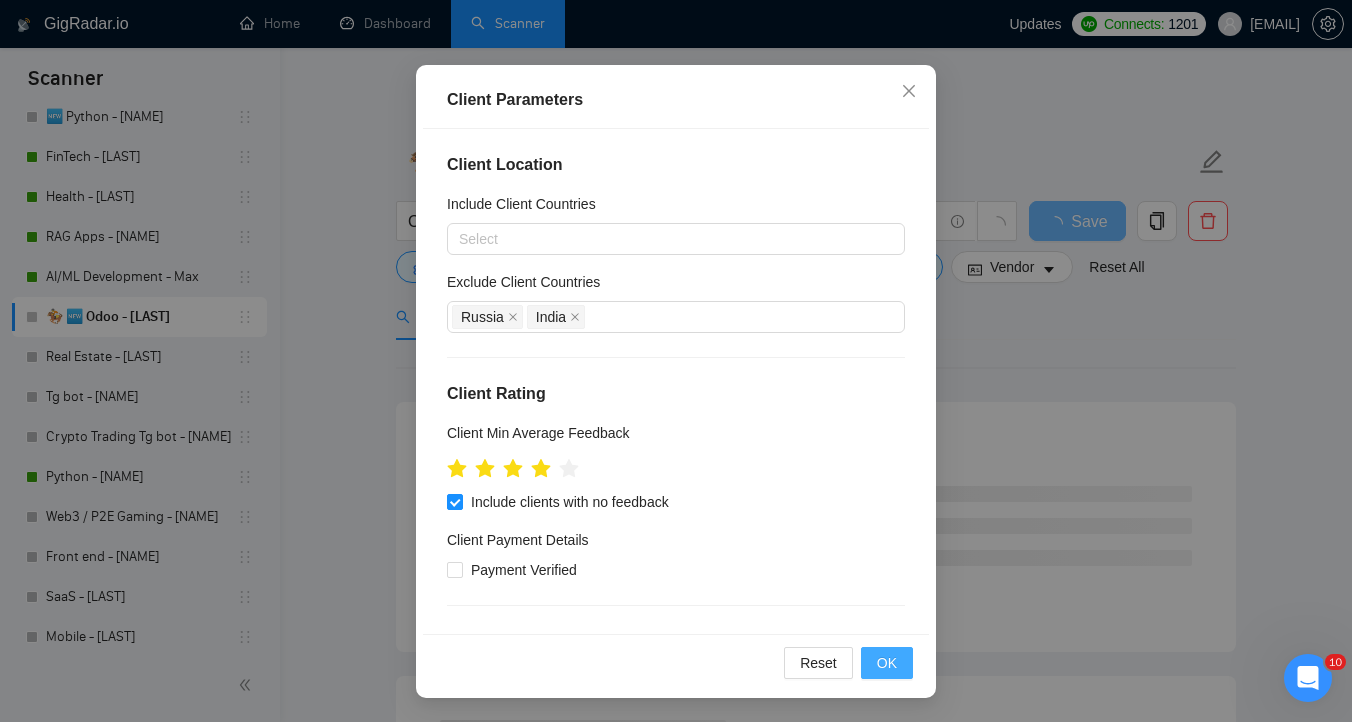 click on "OK" at bounding box center [887, 663] 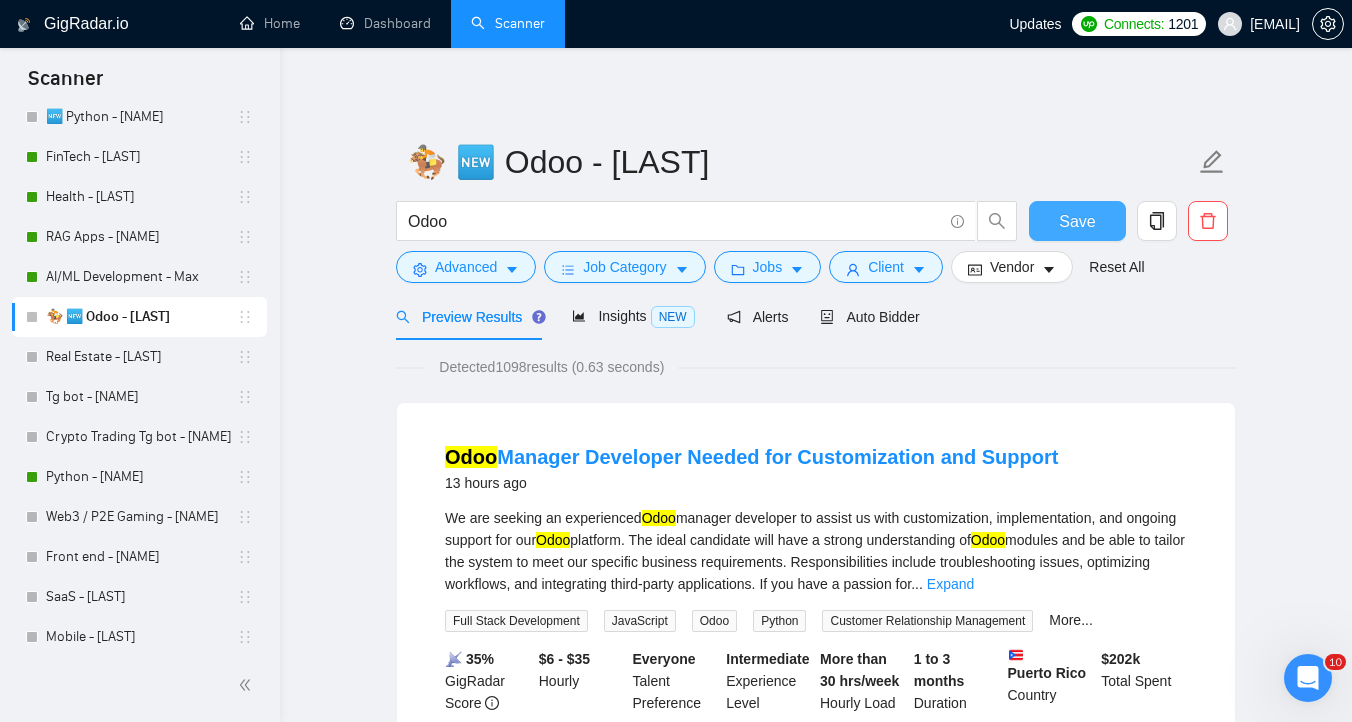 click on "Save" at bounding box center [1077, 221] 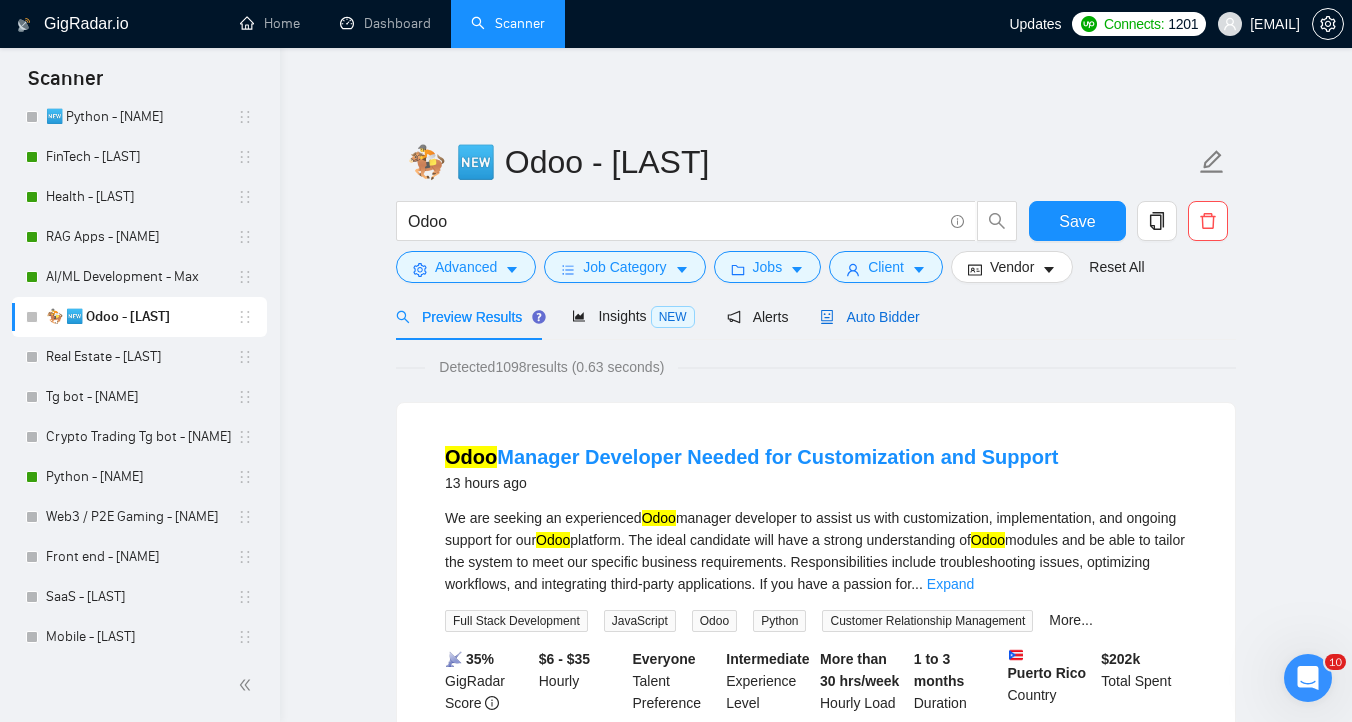 click on "Auto Bidder" at bounding box center (869, 317) 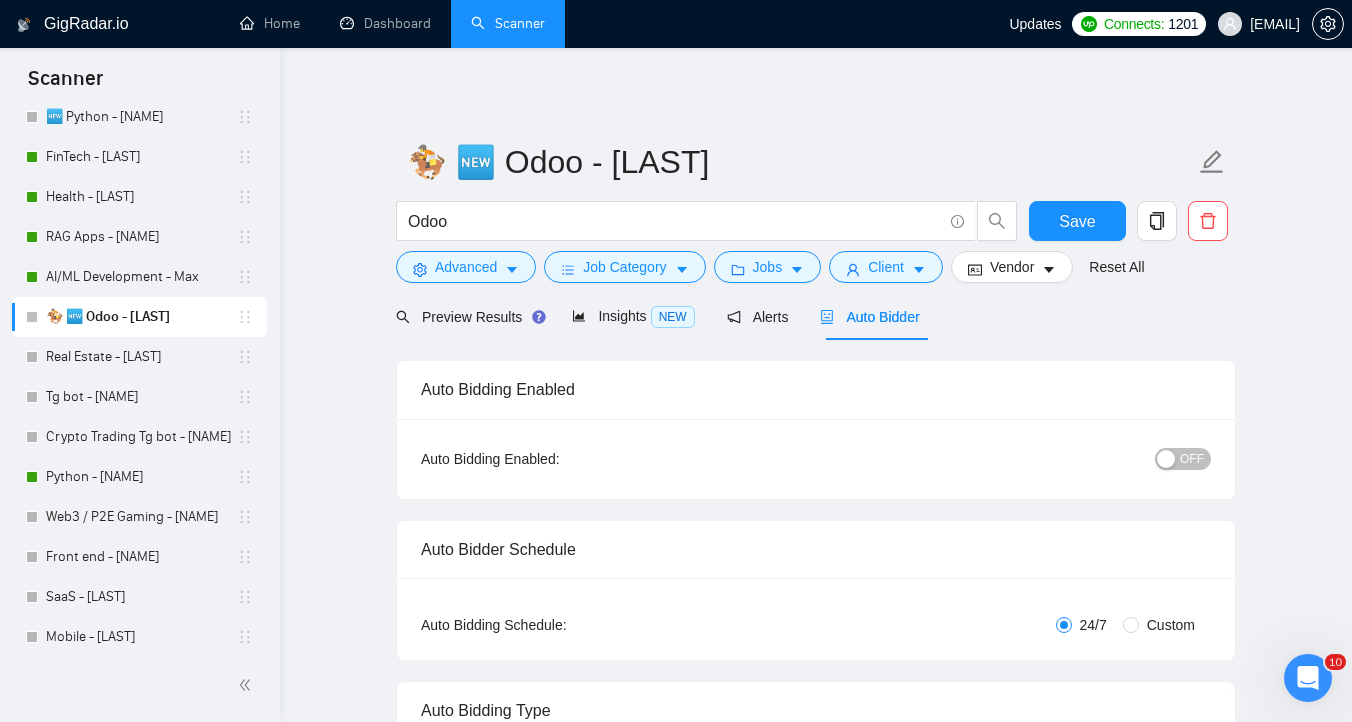 type 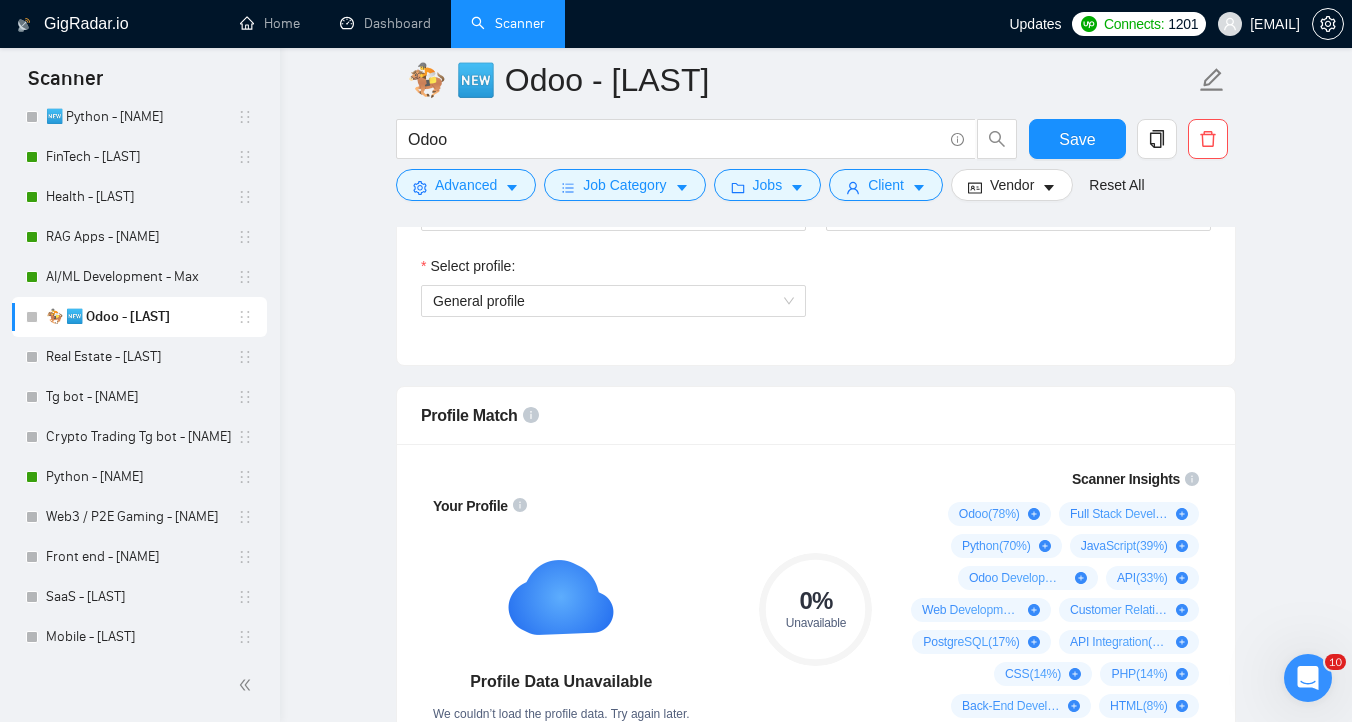 scroll, scrollTop: 1137, scrollLeft: 0, axis: vertical 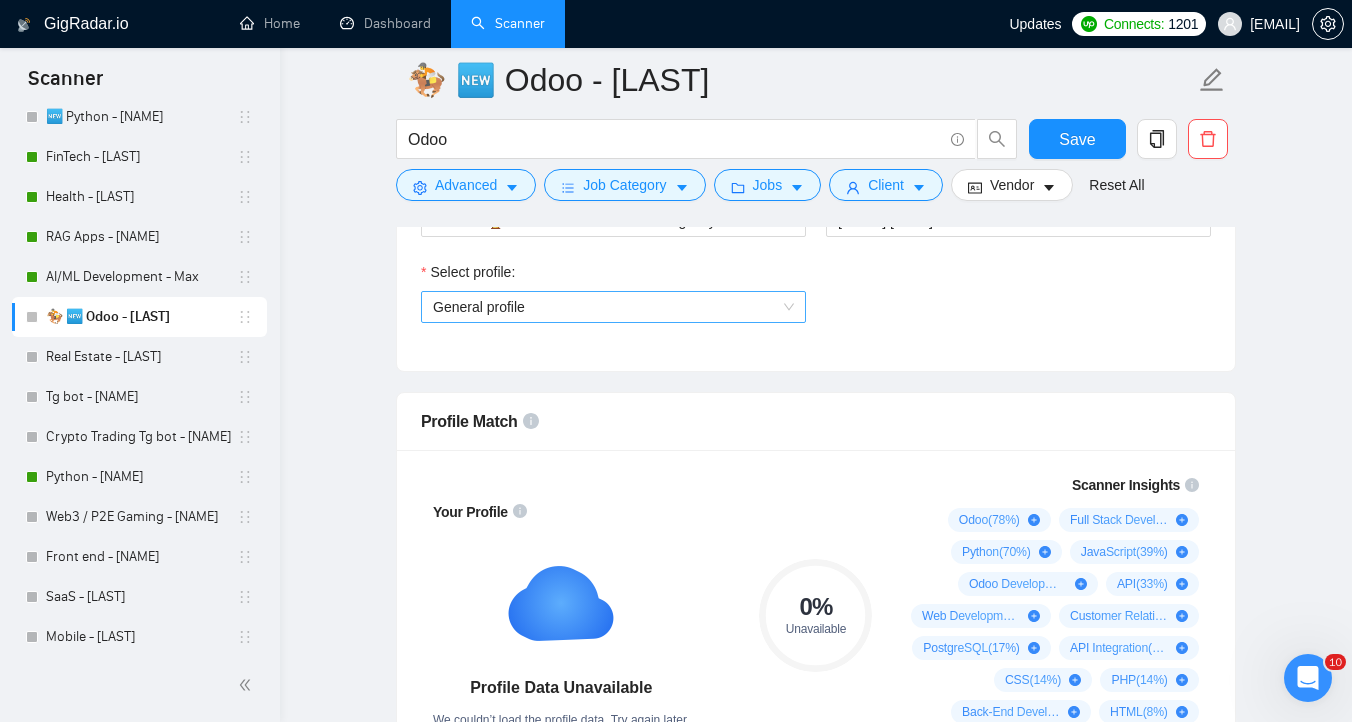 click on "General profile" at bounding box center (613, 307) 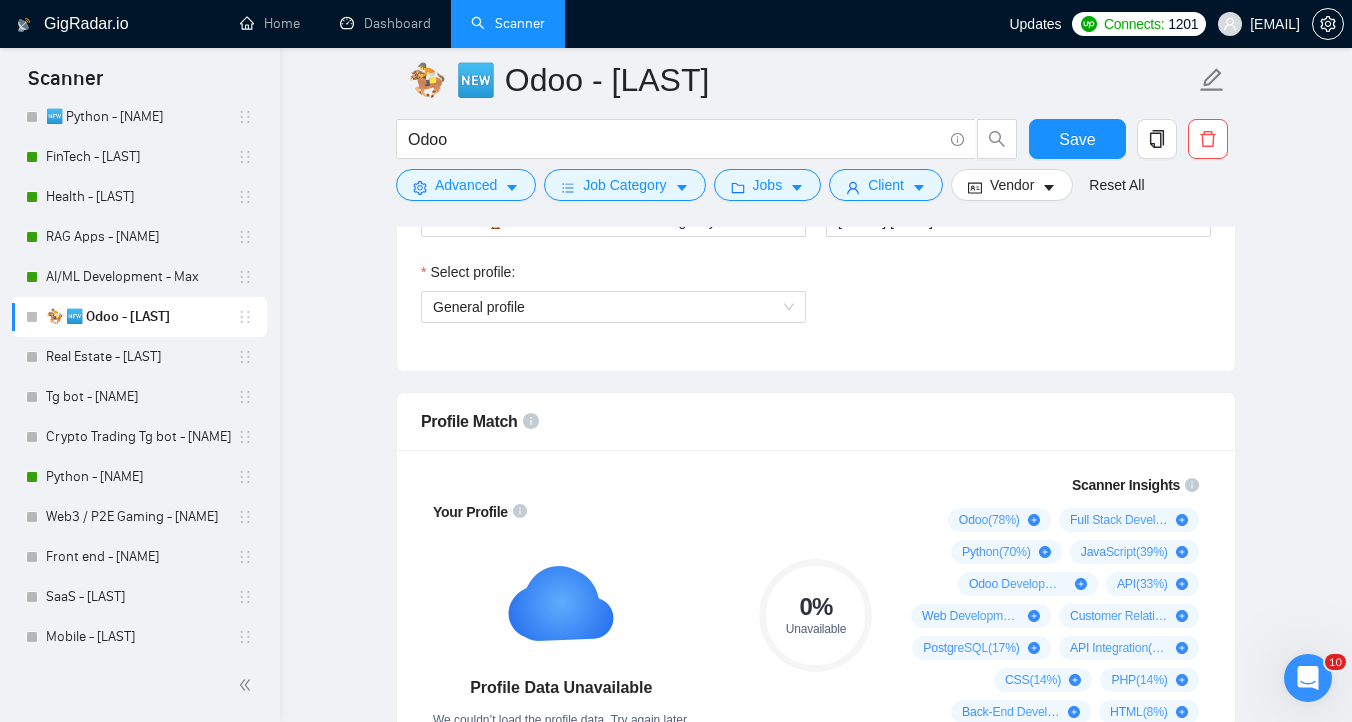 click on "Select profile: General profile" at bounding box center (816, 304) 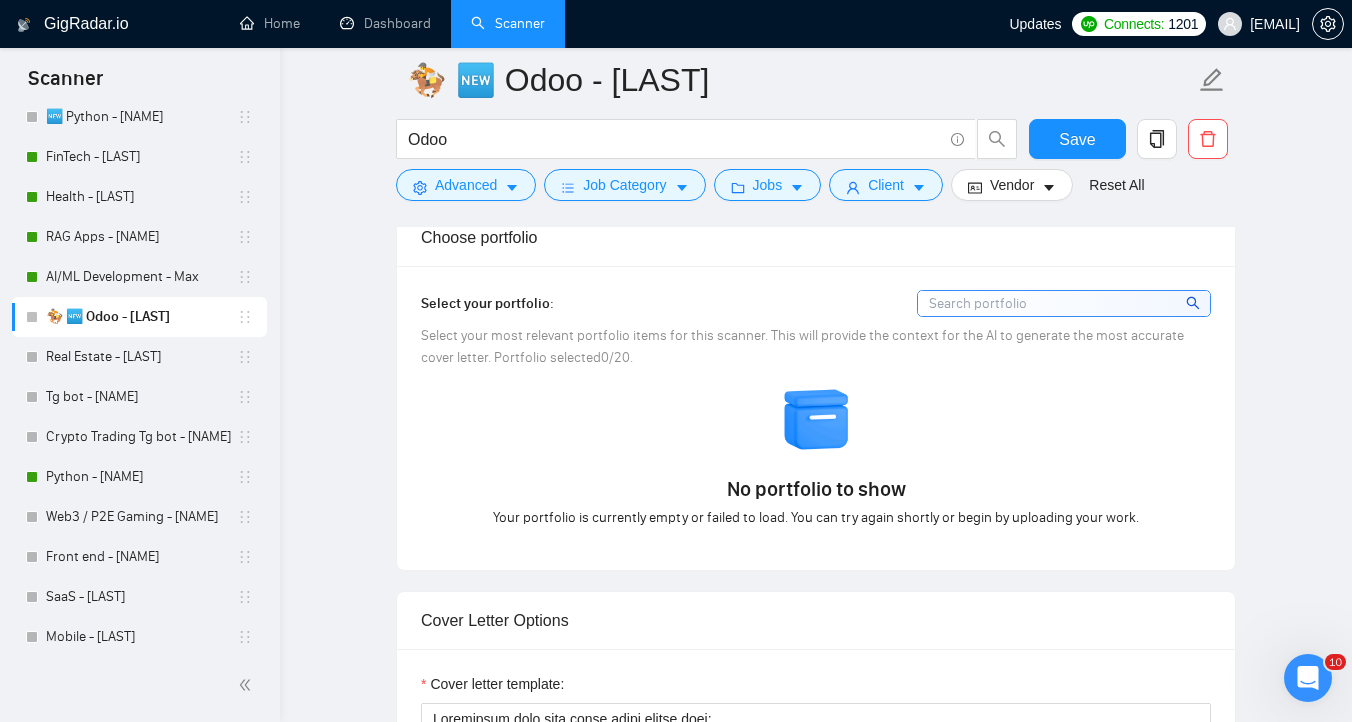 scroll, scrollTop: 1736, scrollLeft: 0, axis: vertical 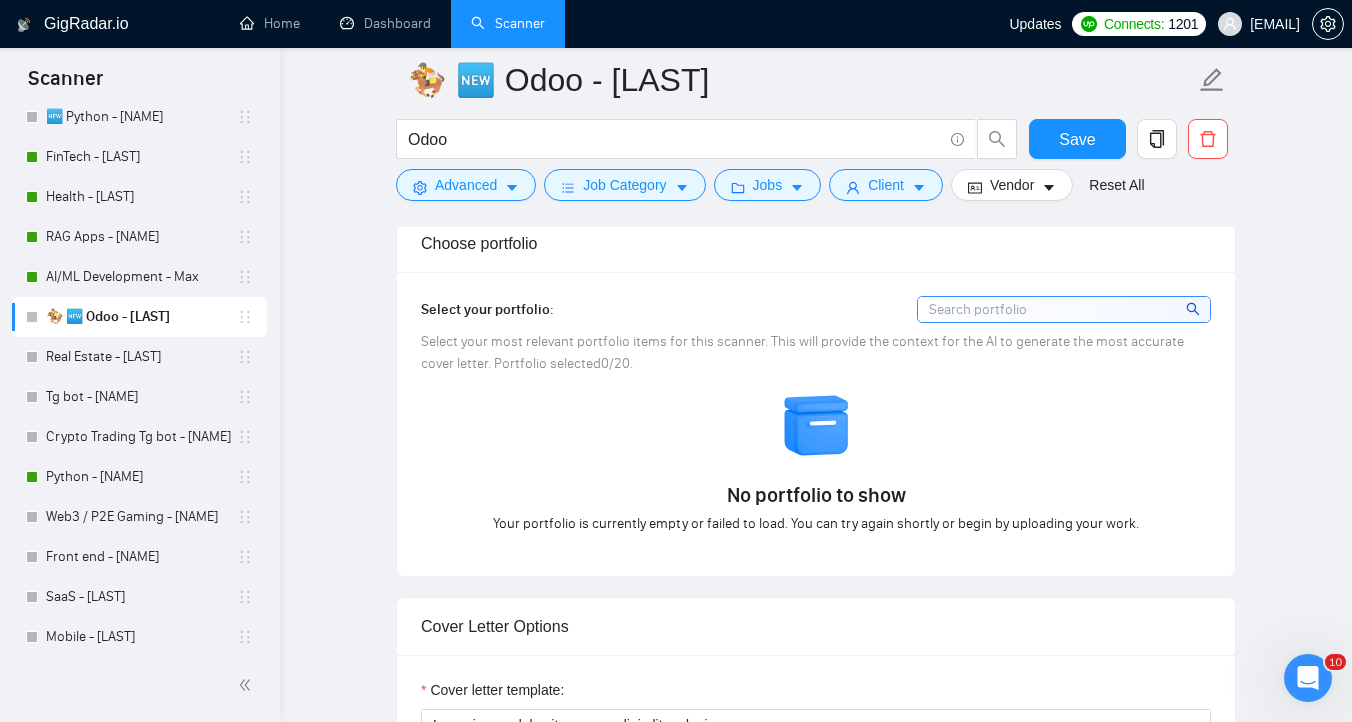 click on "Select your portfolio: Select your most relevant portfolio items for this scanner. This will provide the context for the AI to generate the most accurate cover letter. Portfolio selected  0 /20. No portfolio to show Your portfolio is currently empty or failed to load. You can try again shortly or begin by uploading your work." at bounding box center [816, 424] 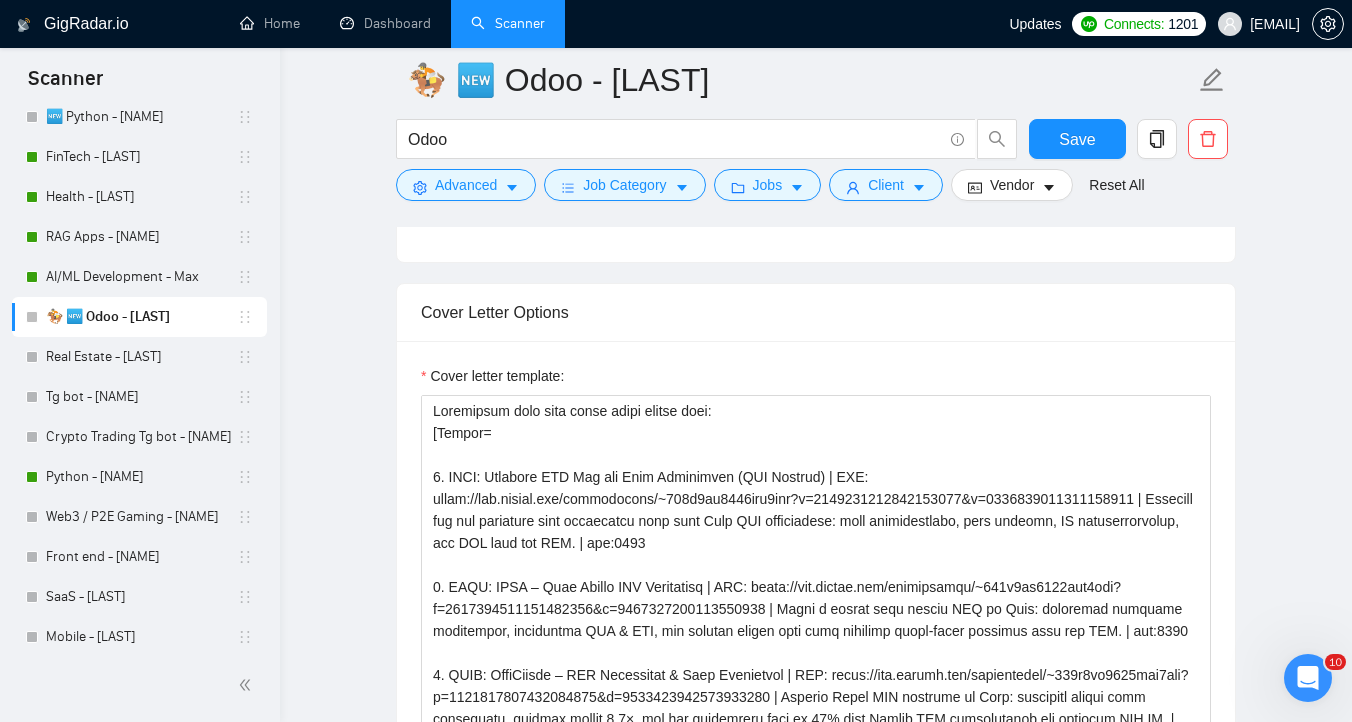 scroll, scrollTop: 2059, scrollLeft: 0, axis: vertical 